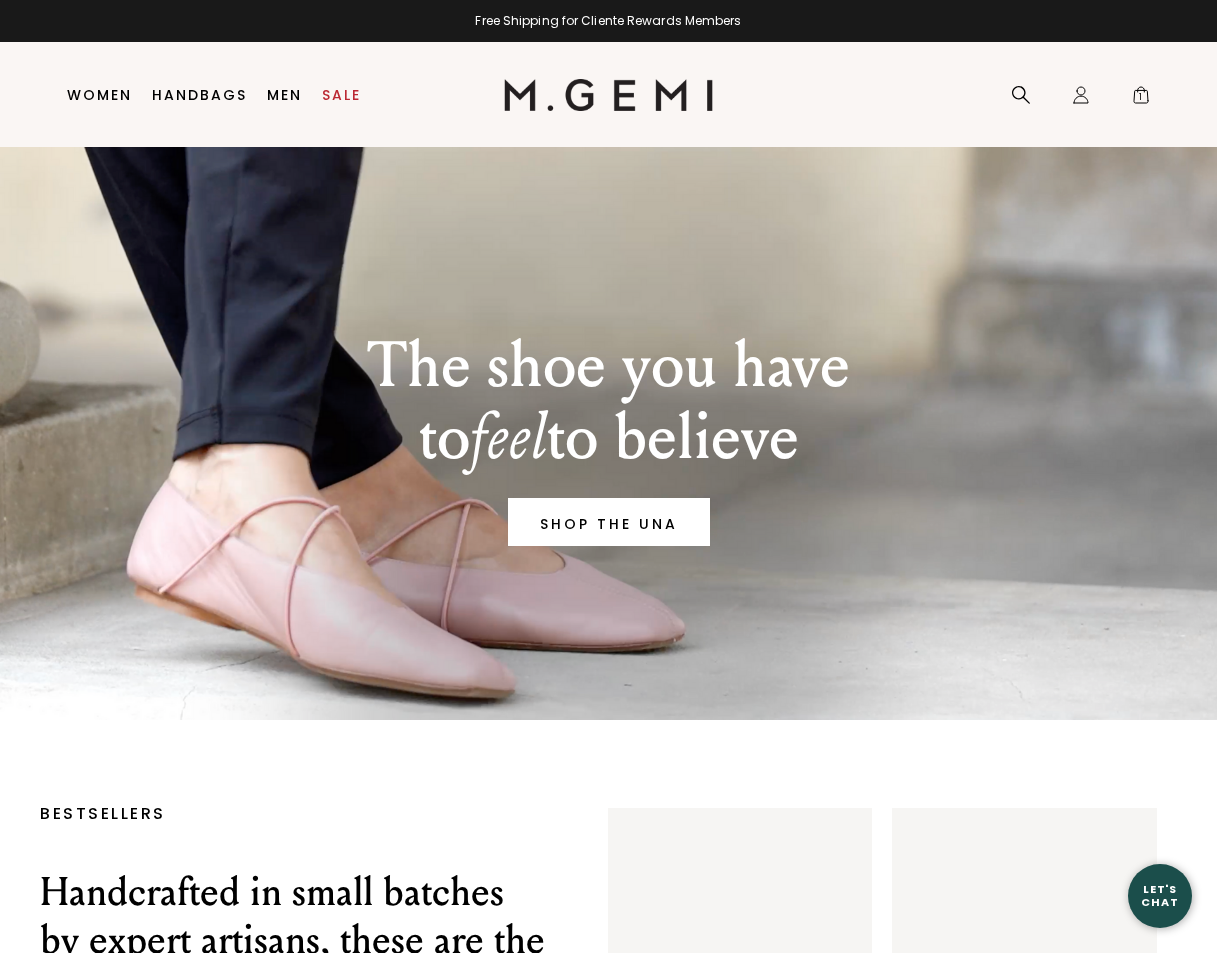 scroll, scrollTop: 0, scrollLeft: 0, axis: both 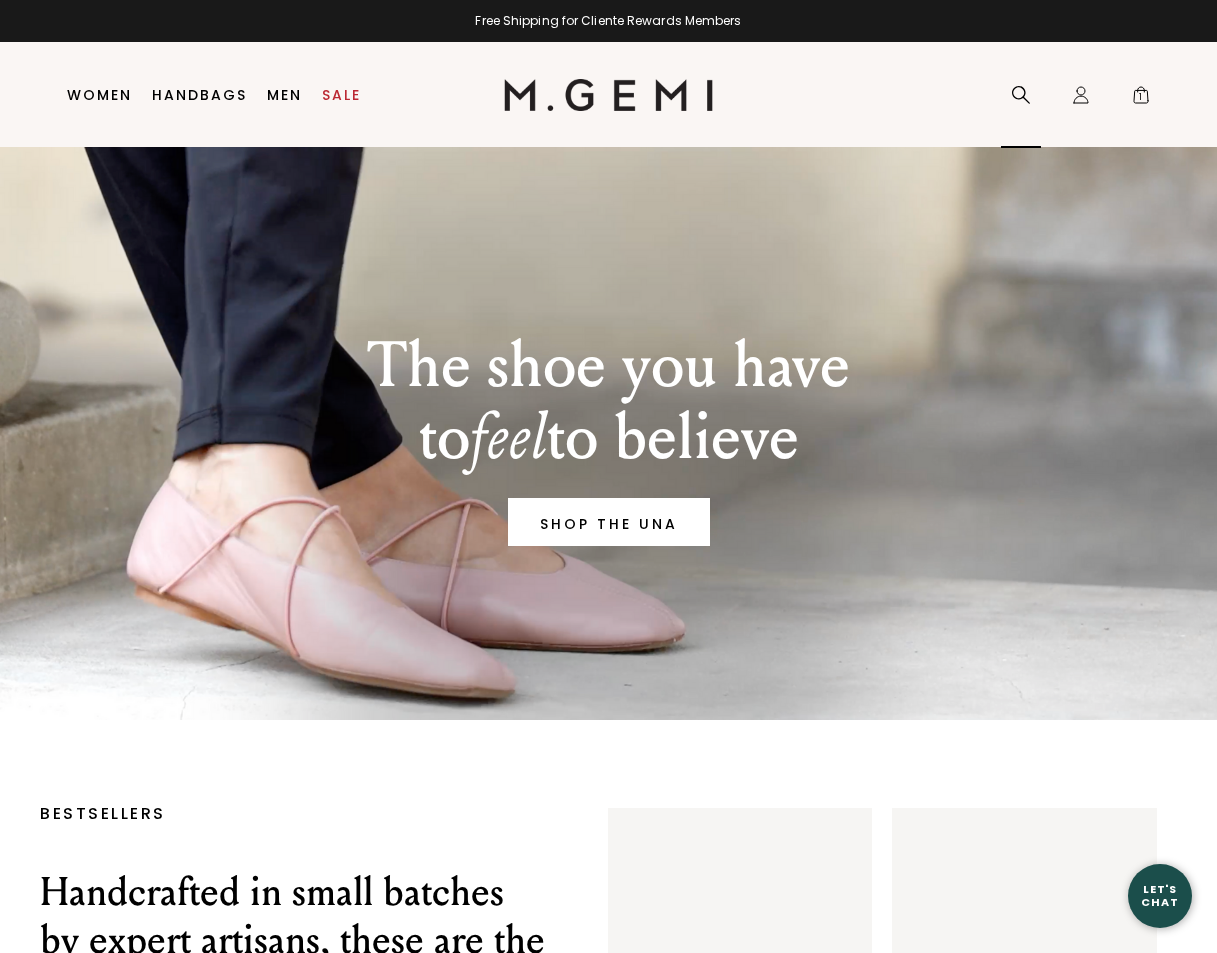 click 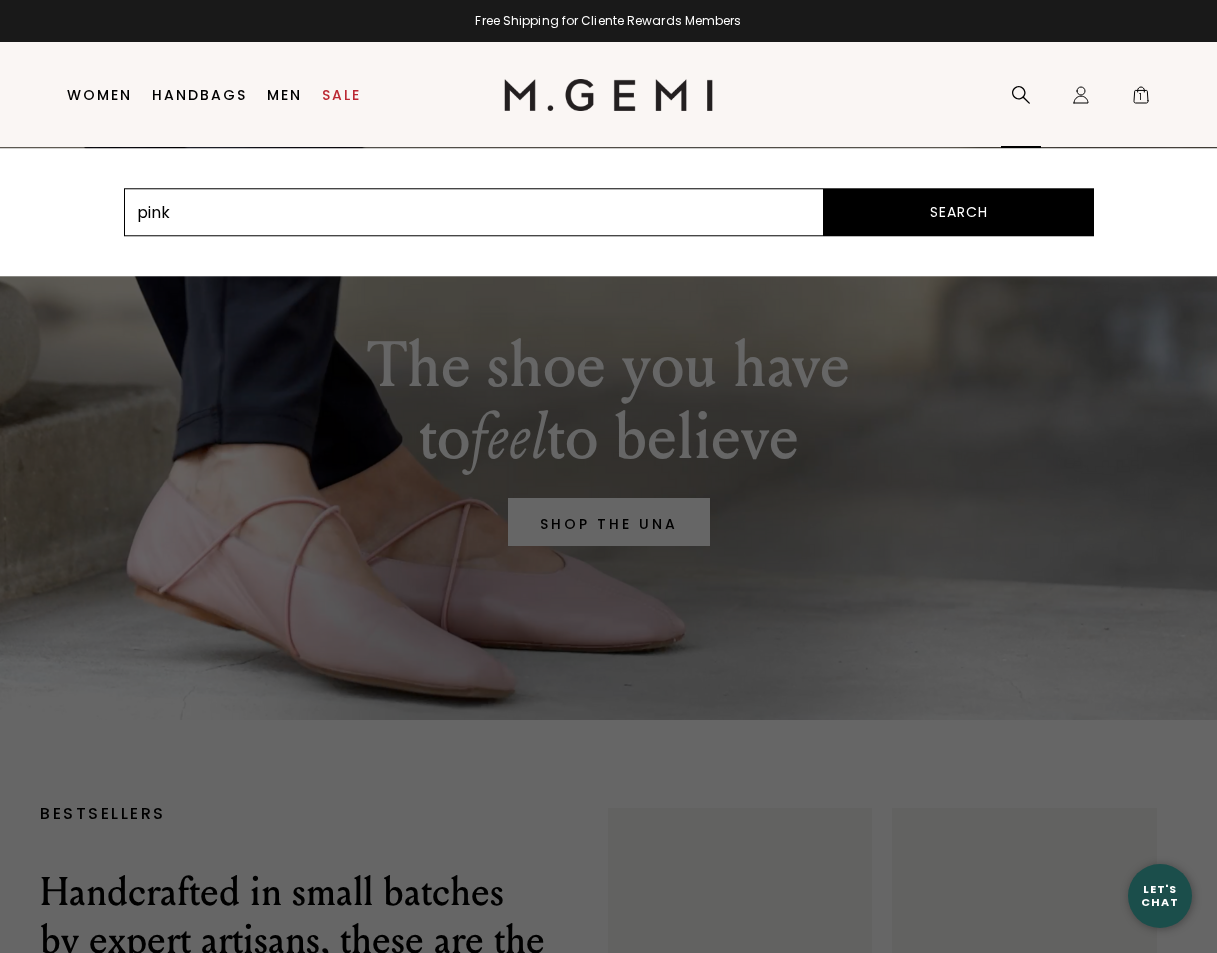 type on "pink" 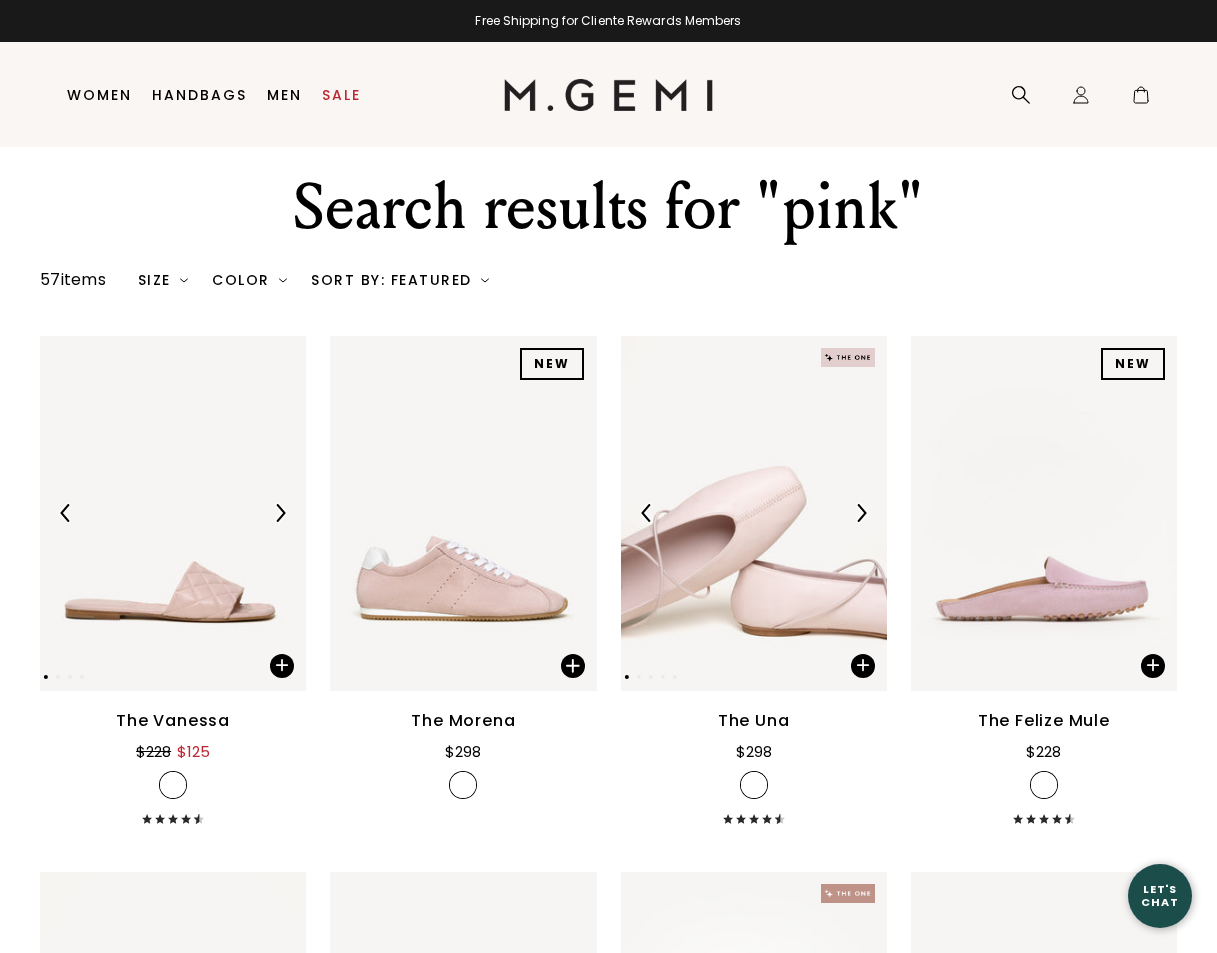 scroll, scrollTop: 0, scrollLeft: 0, axis: both 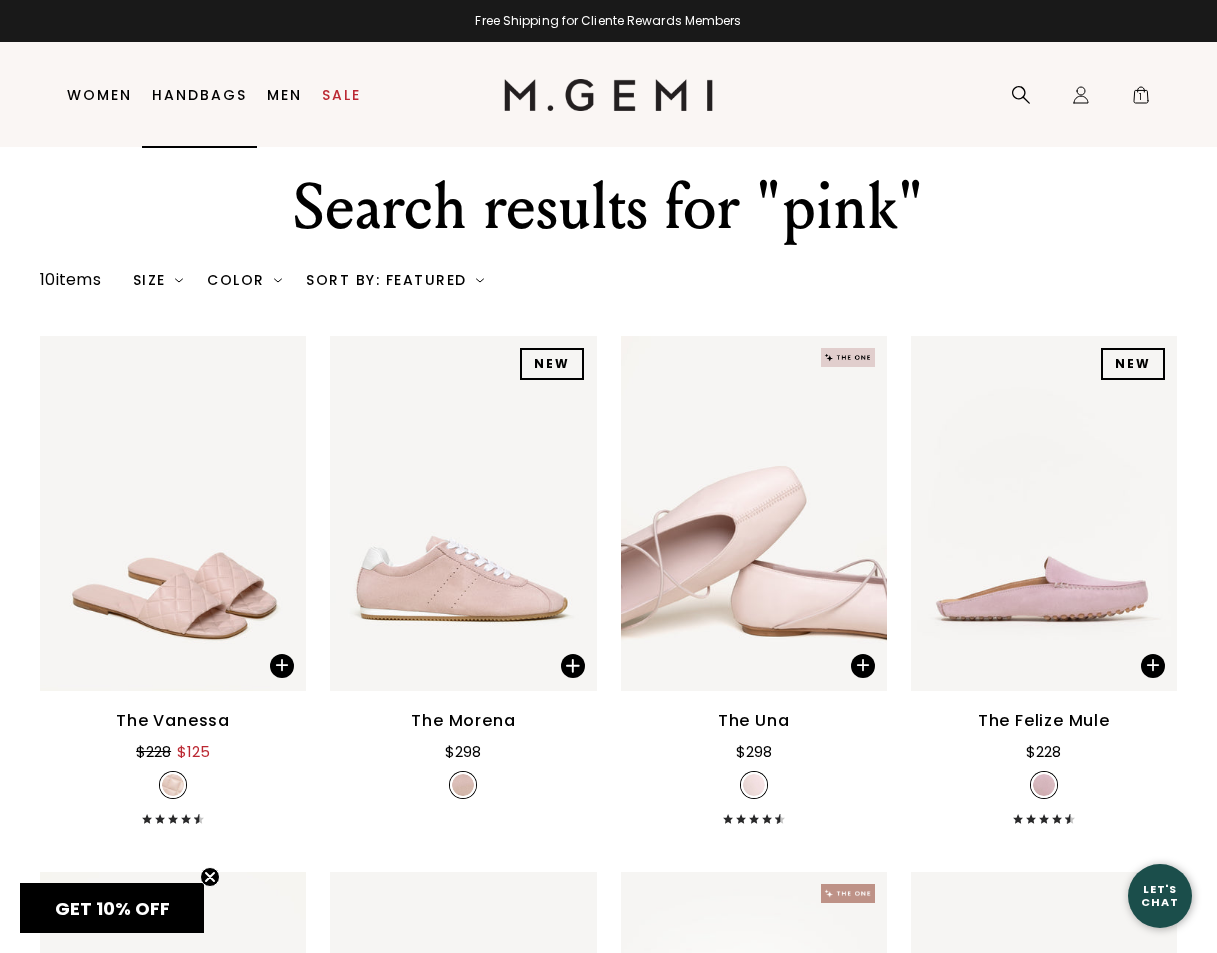 click on "Handbags" at bounding box center [199, 95] 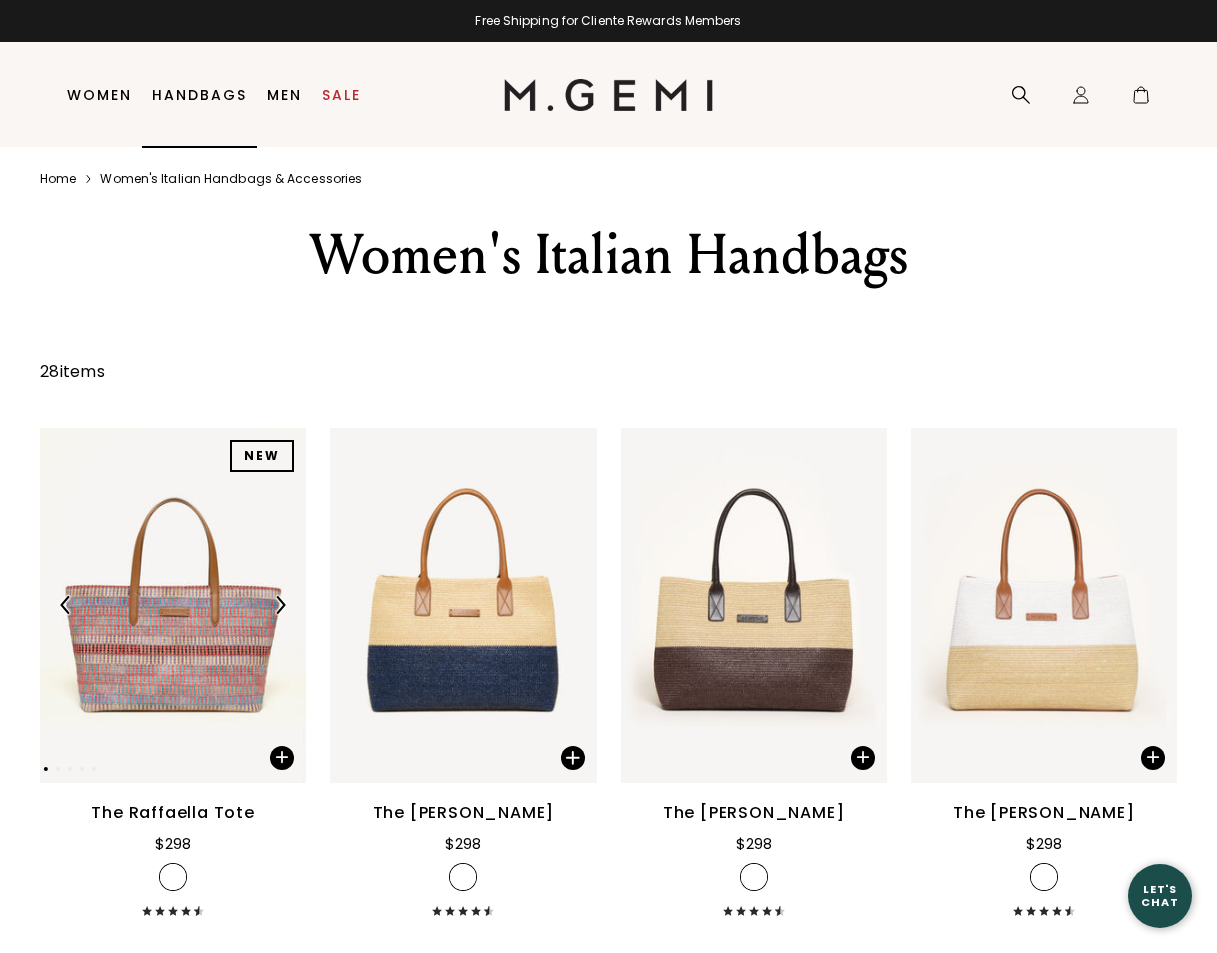 scroll, scrollTop: 0, scrollLeft: 0, axis: both 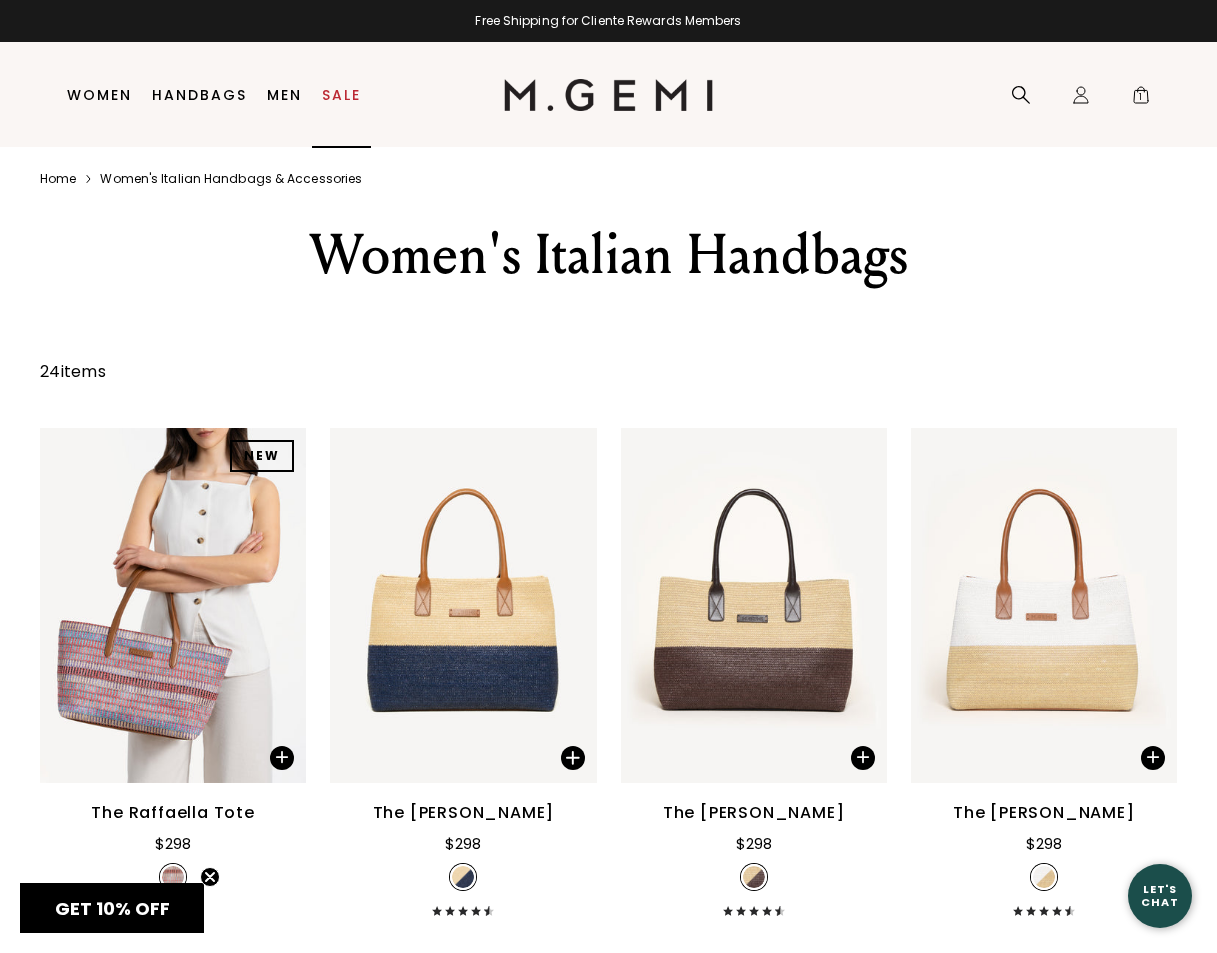 click on "Sale" at bounding box center (341, 95) 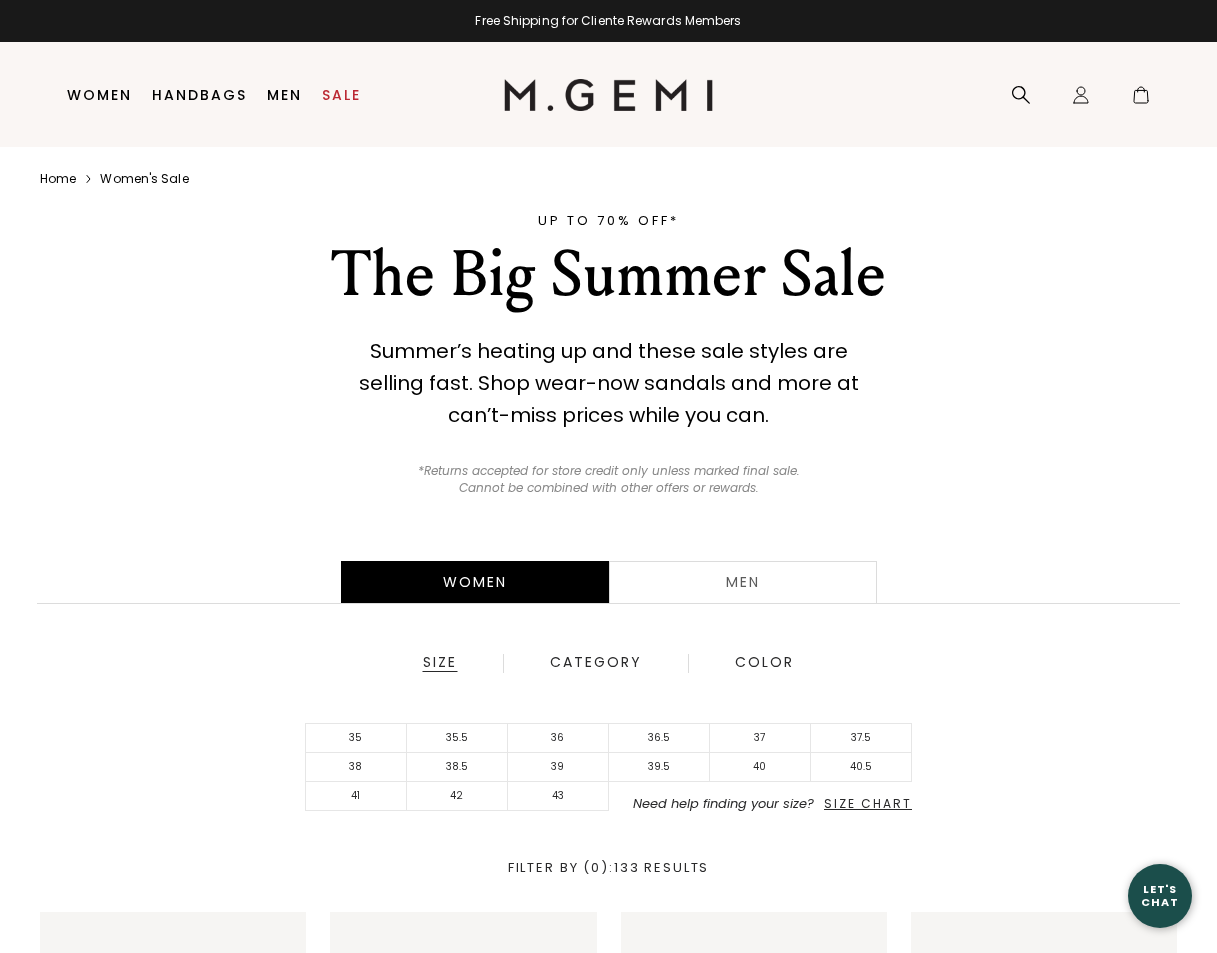 scroll, scrollTop: 0, scrollLeft: 0, axis: both 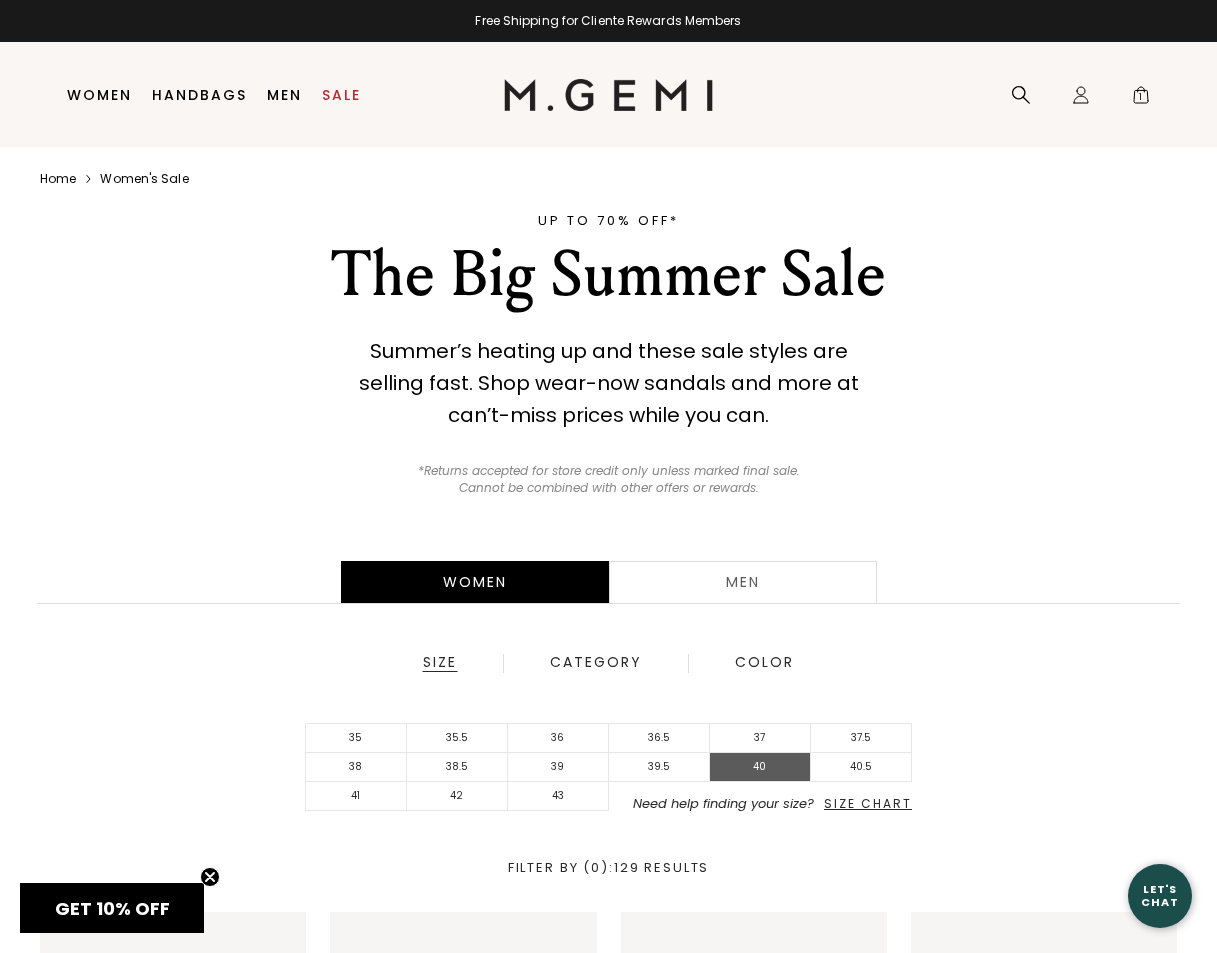 click on "40" at bounding box center [760, 767] 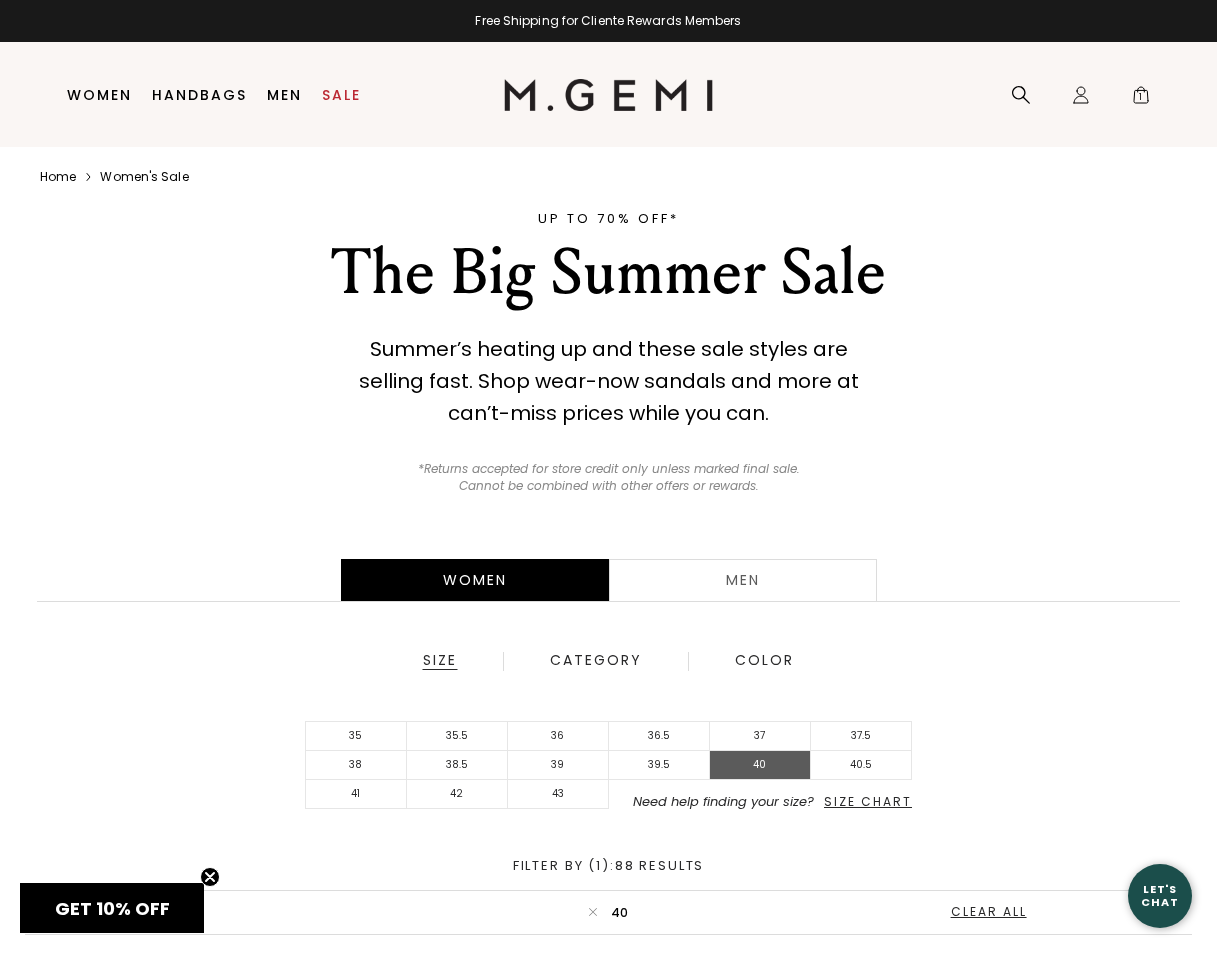 scroll, scrollTop: 2, scrollLeft: 0, axis: vertical 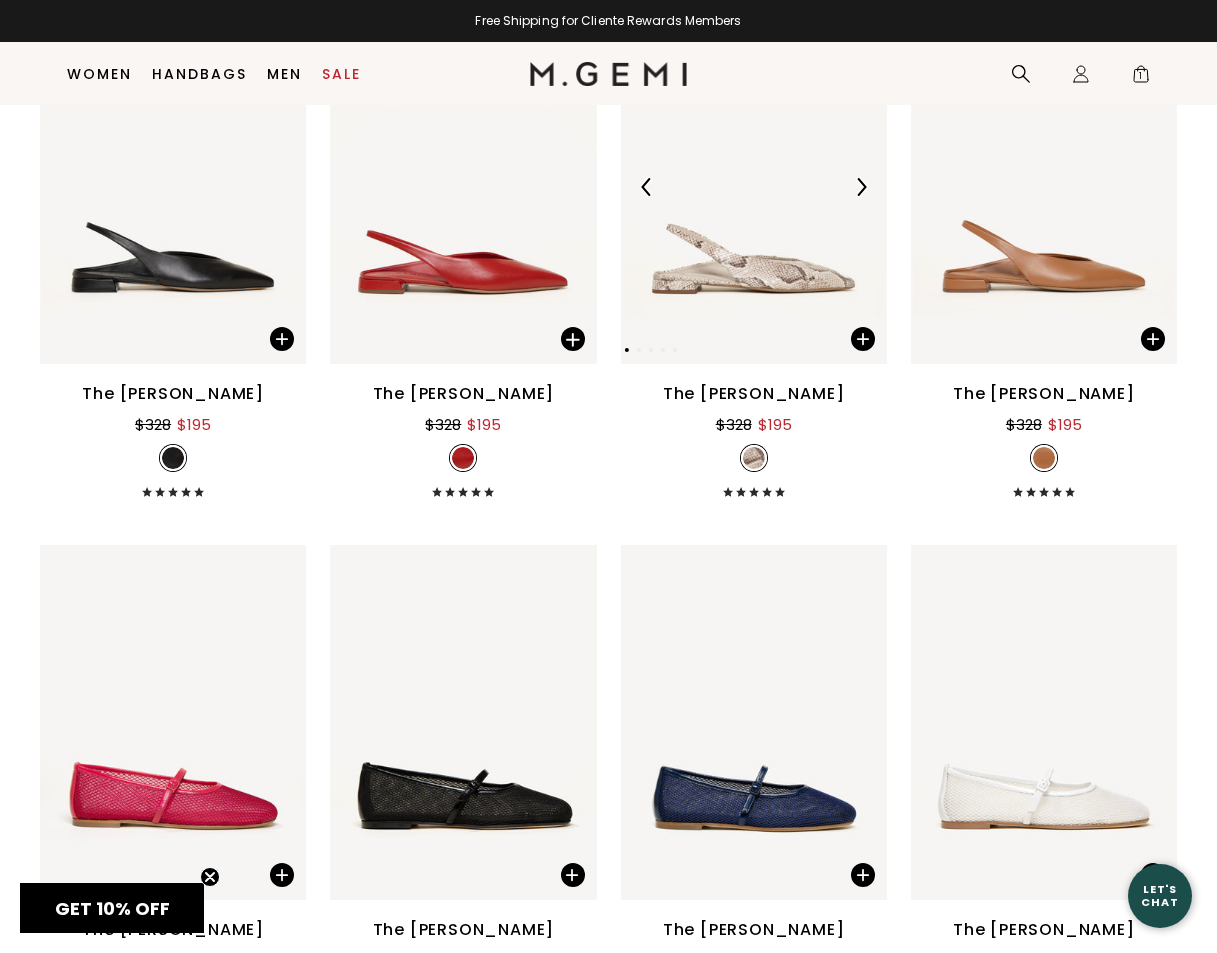 click at bounding box center [754, 187] 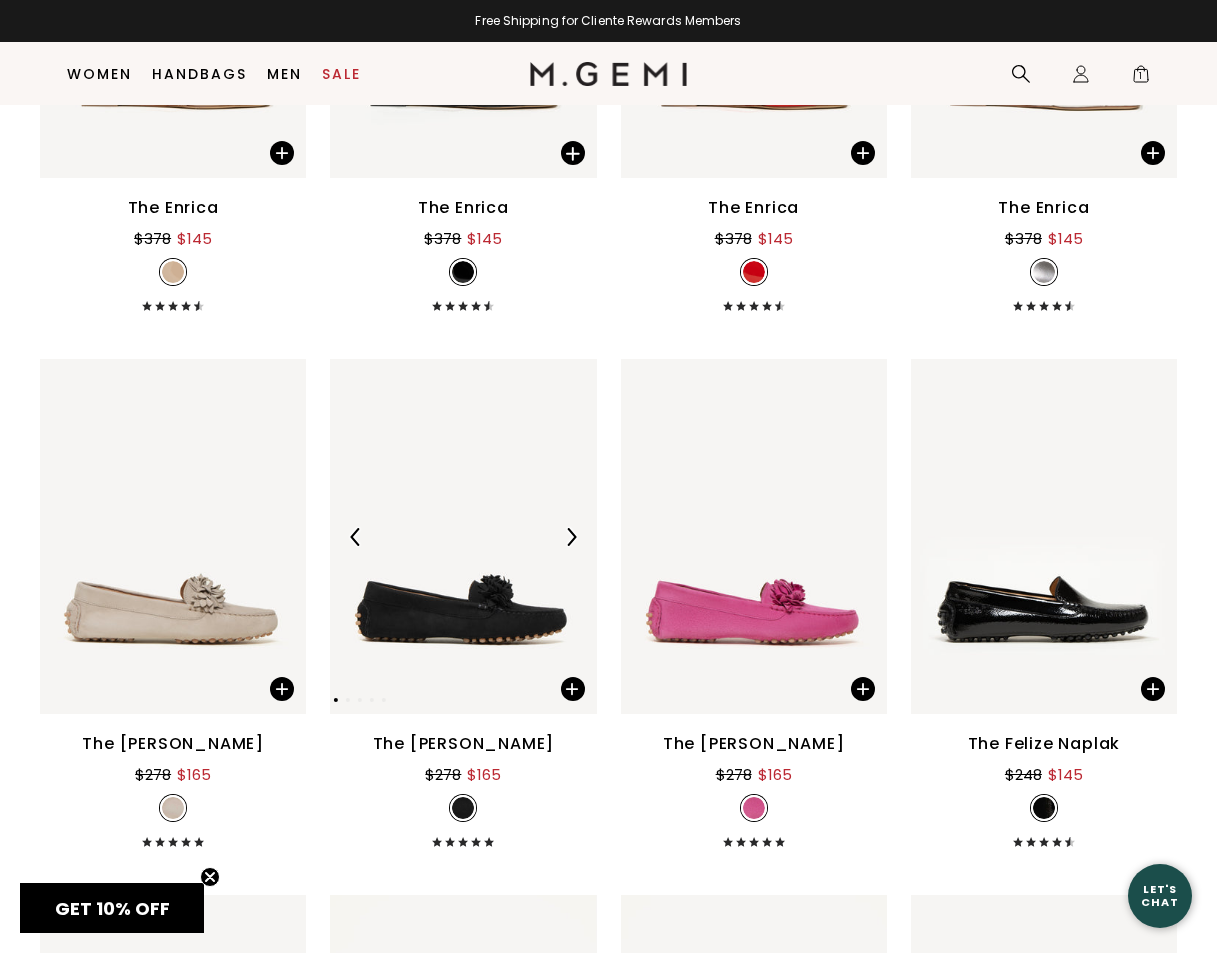 scroll, scrollTop: 10268, scrollLeft: 0, axis: vertical 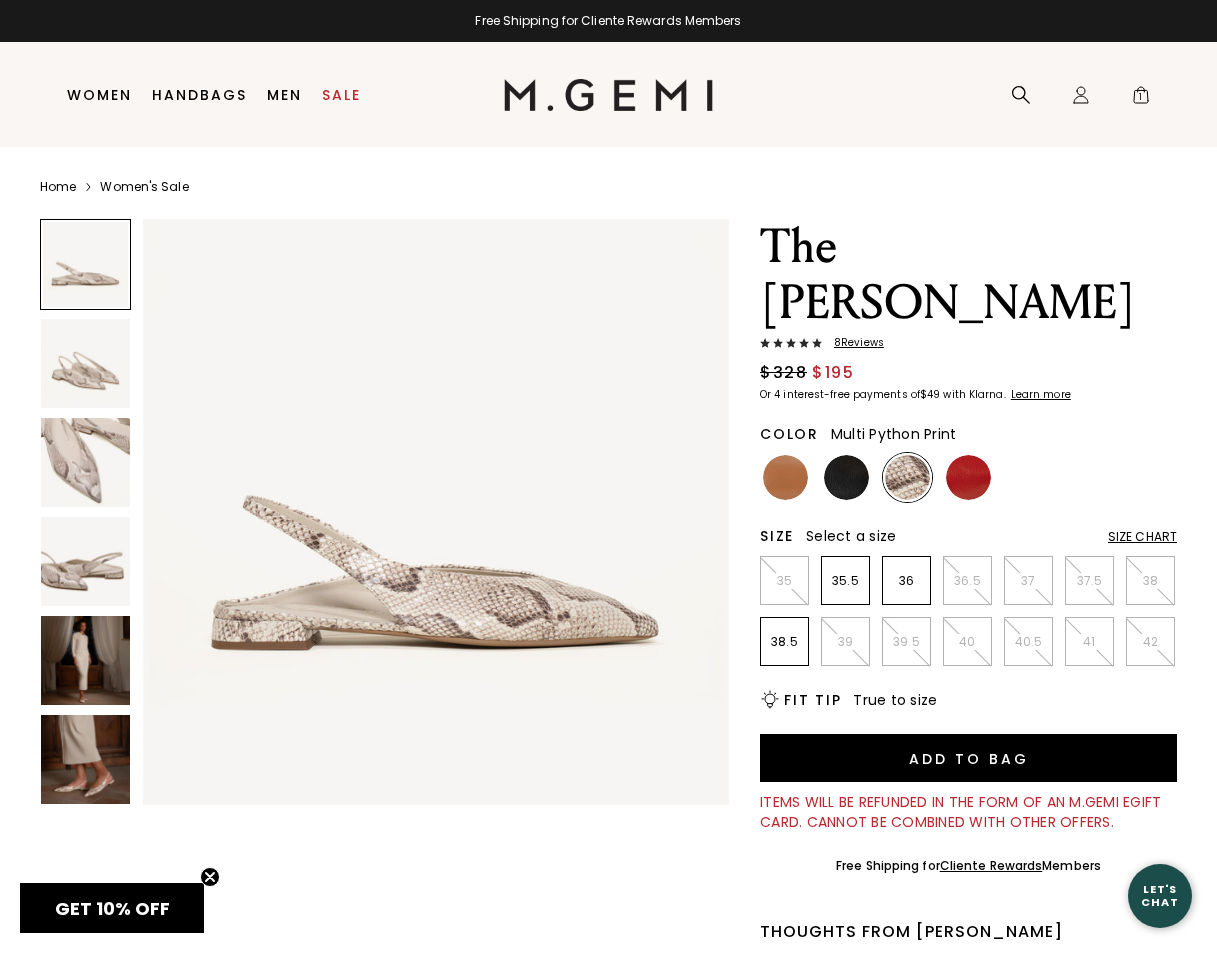 click at bounding box center (85, 561) 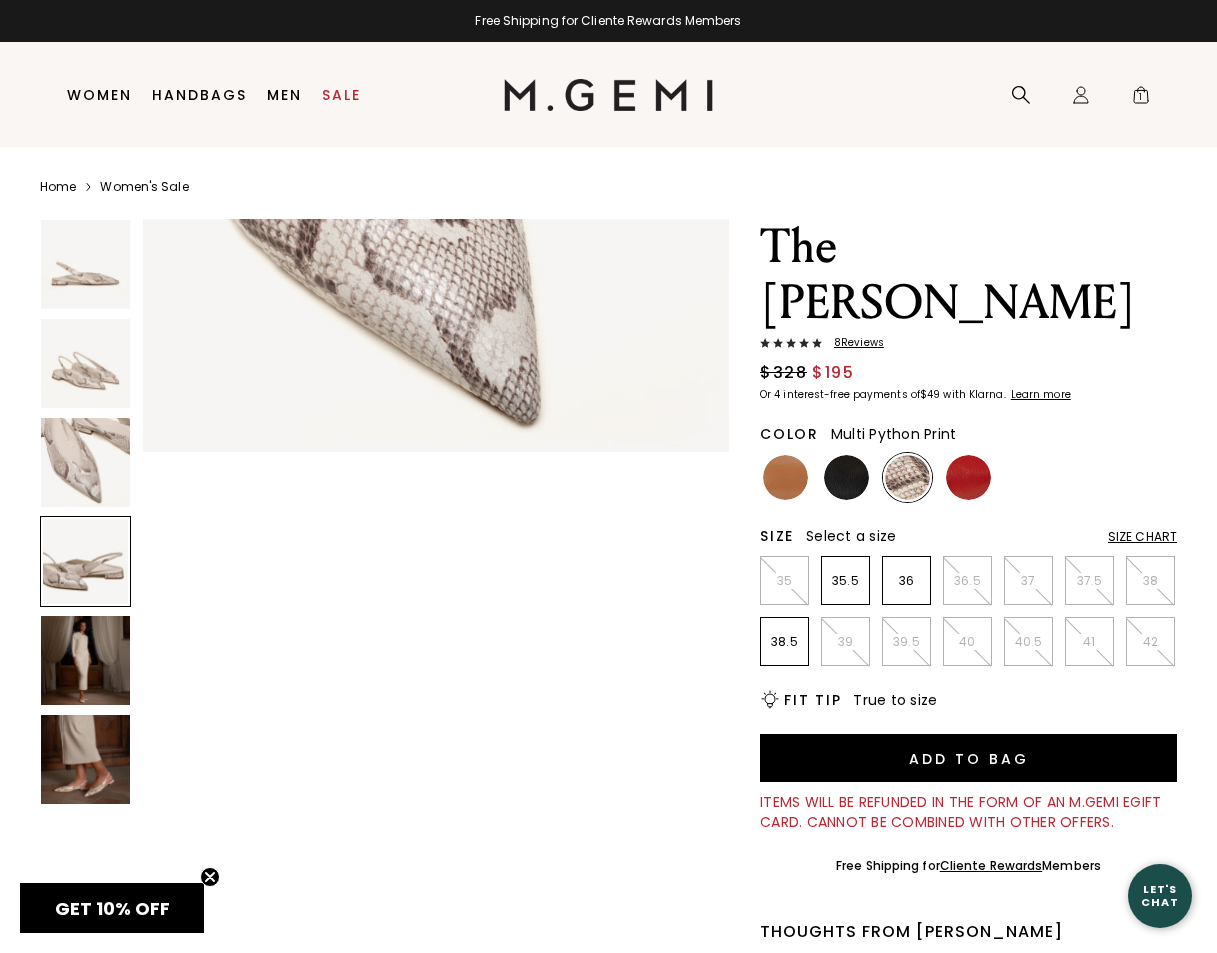 scroll, scrollTop: 1818, scrollLeft: 0, axis: vertical 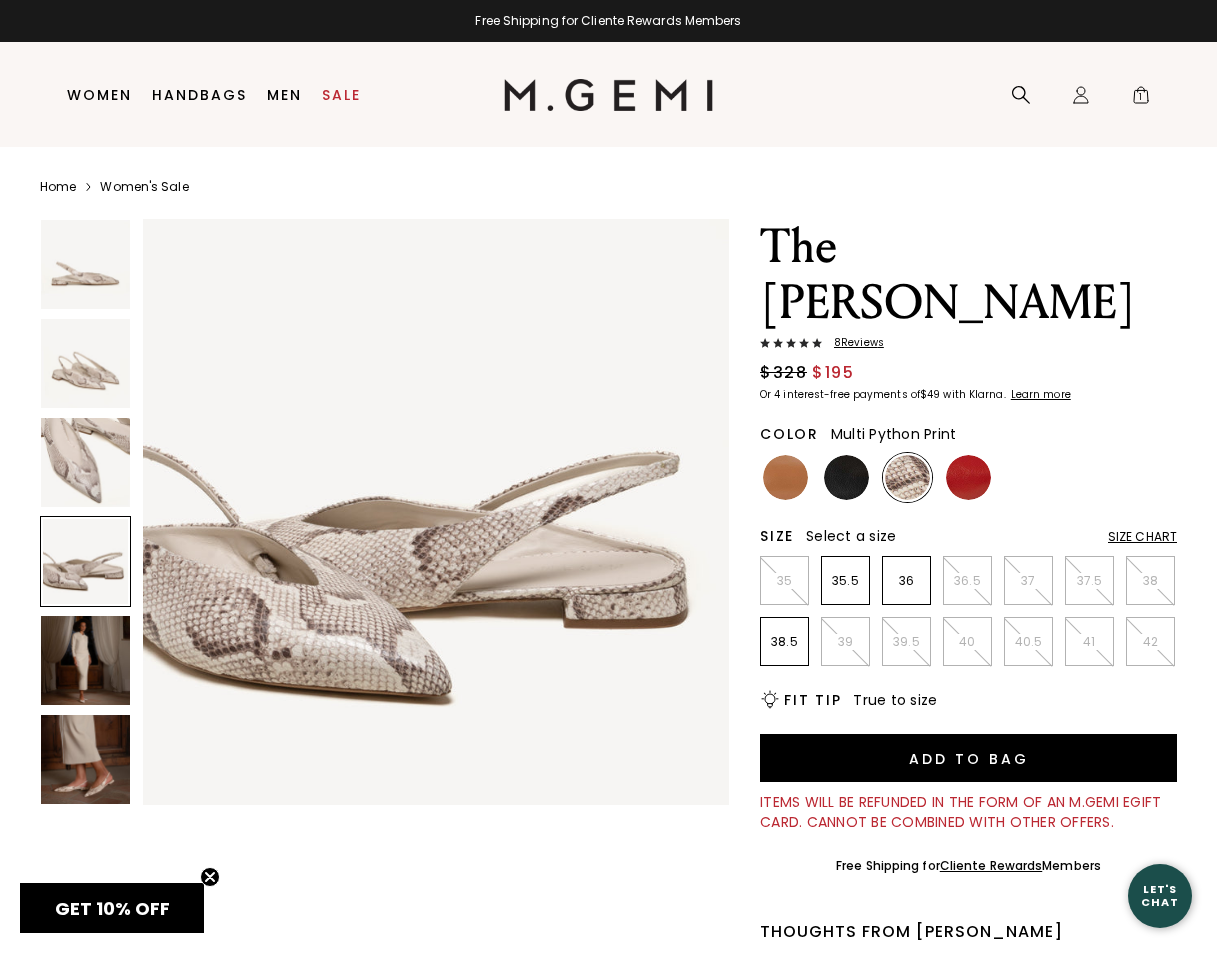 click at bounding box center (85, 462) 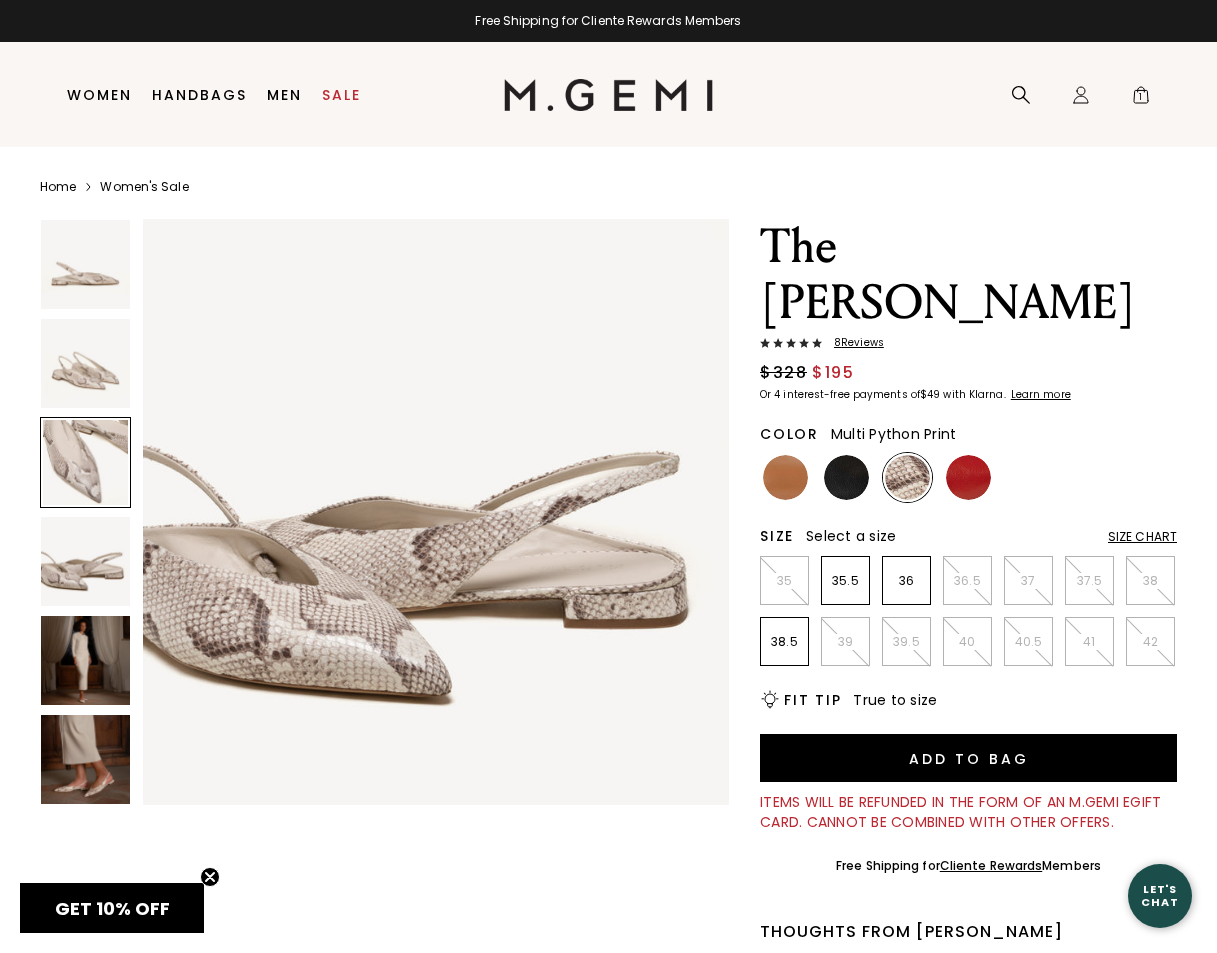 scroll, scrollTop: 1212, scrollLeft: 0, axis: vertical 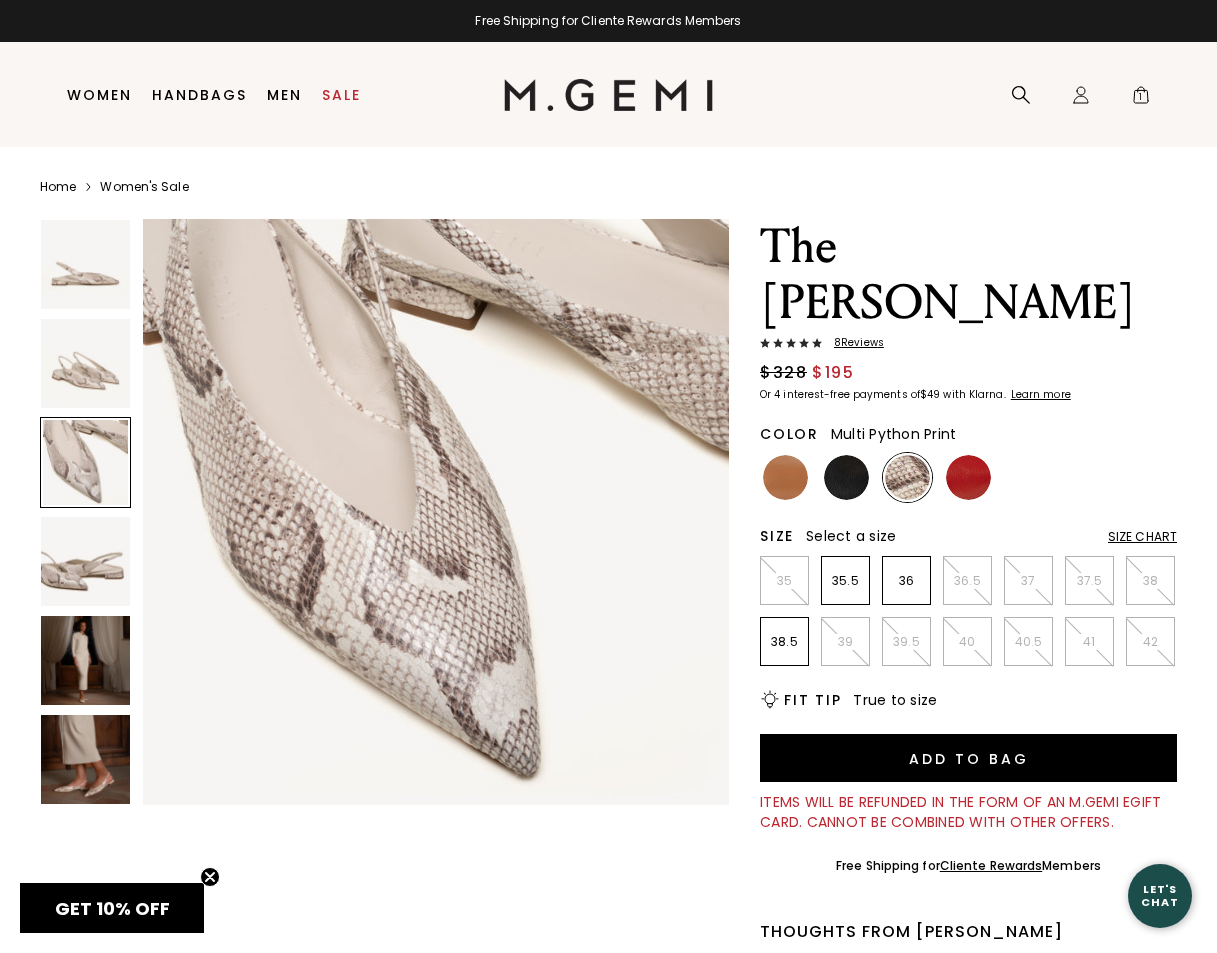 click at bounding box center (85, 363) 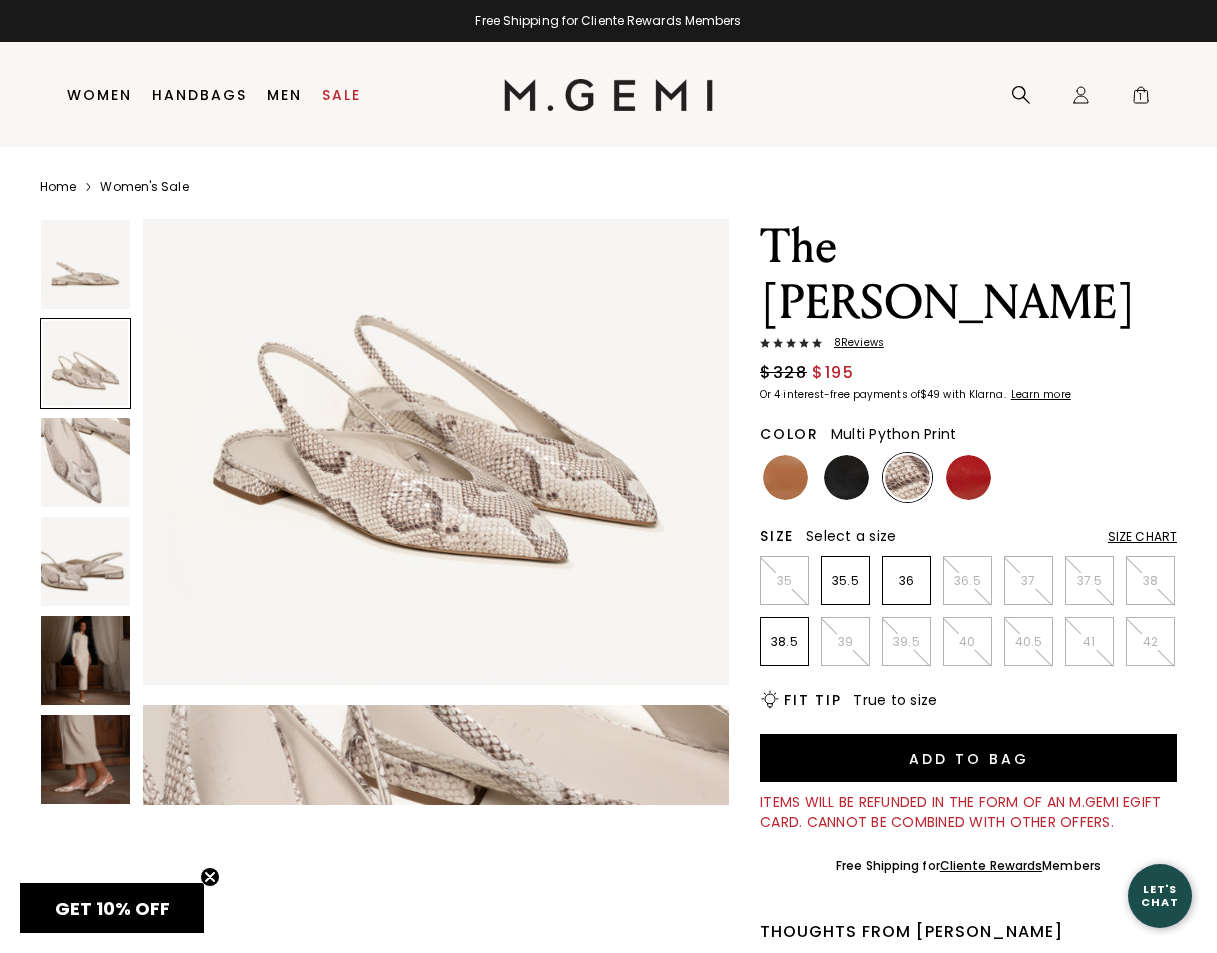 scroll, scrollTop: 606, scrollLeft: 0, axis: vertical 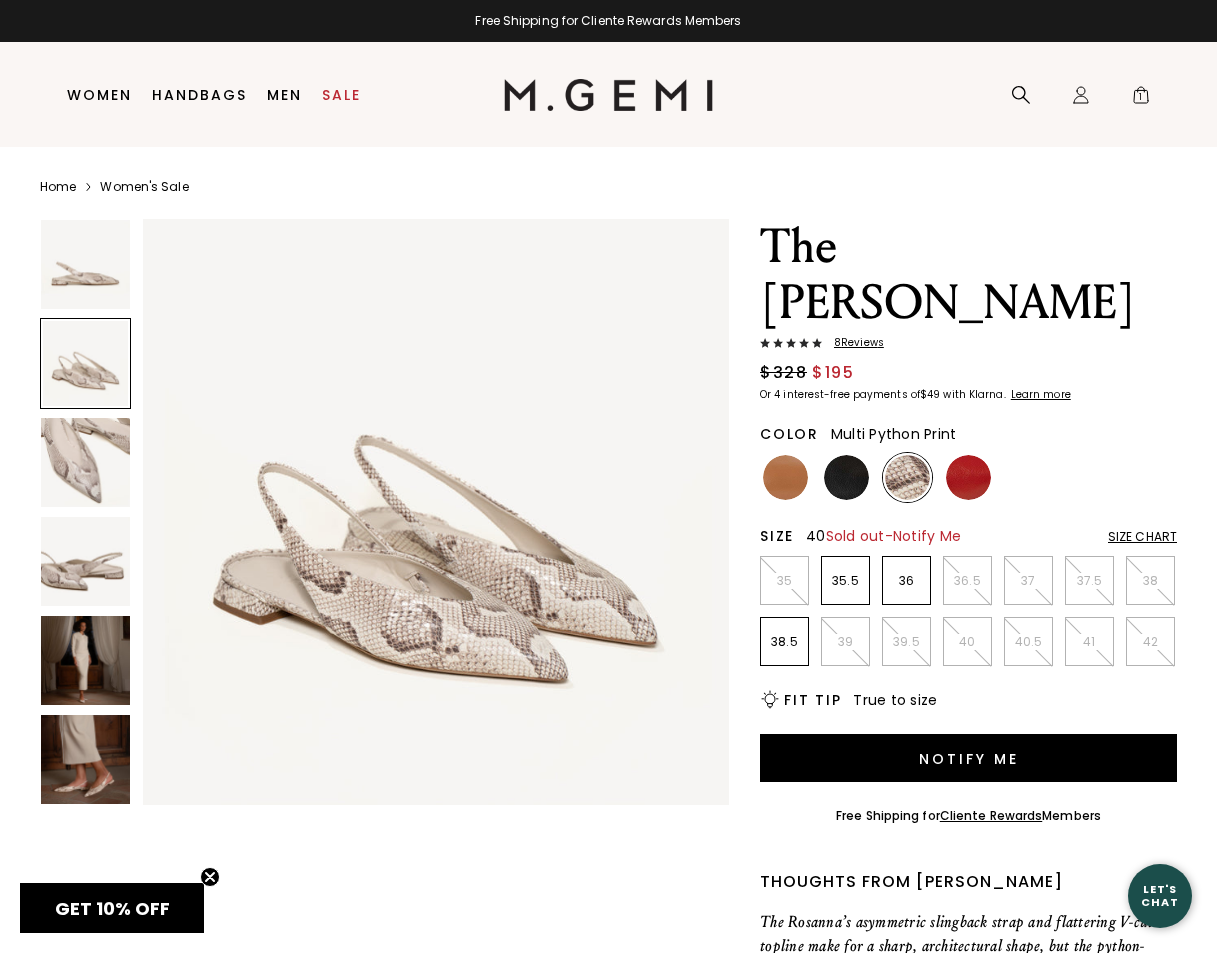 click on "40" at bounding box center [967, 642] 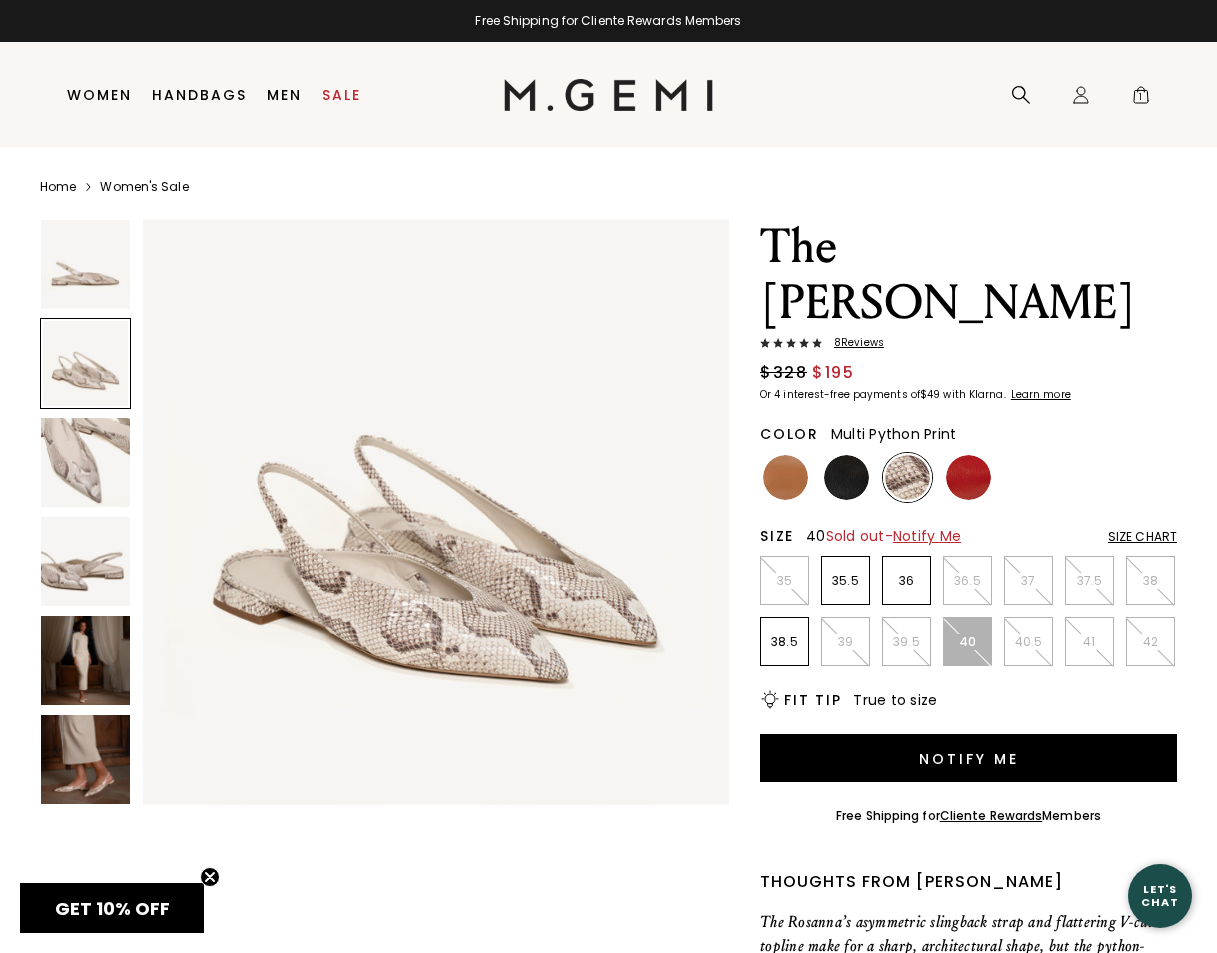 scroll, scrollTop: 0, scrollLeft: 0, axis: both 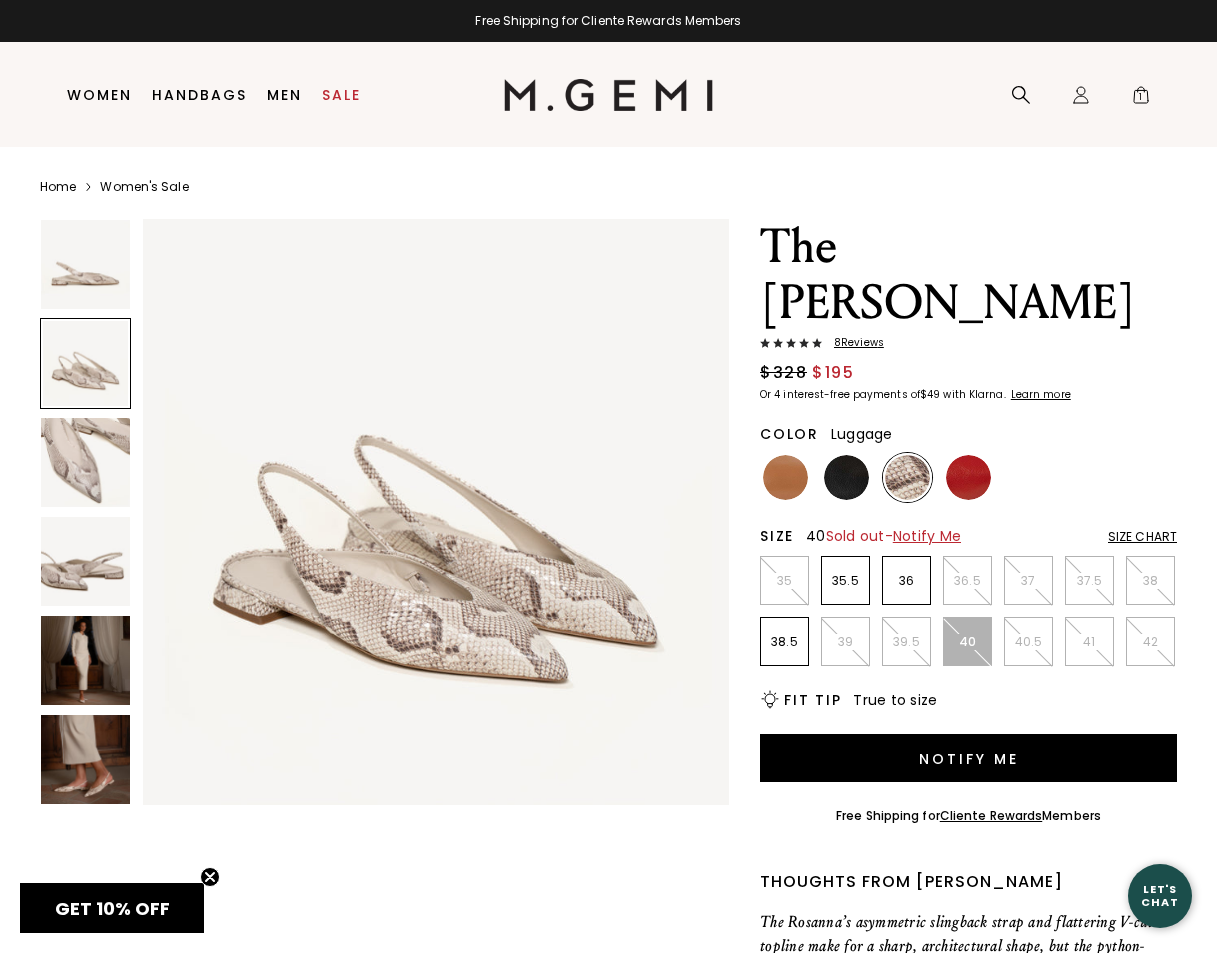 click at bounding box center [785, 477] 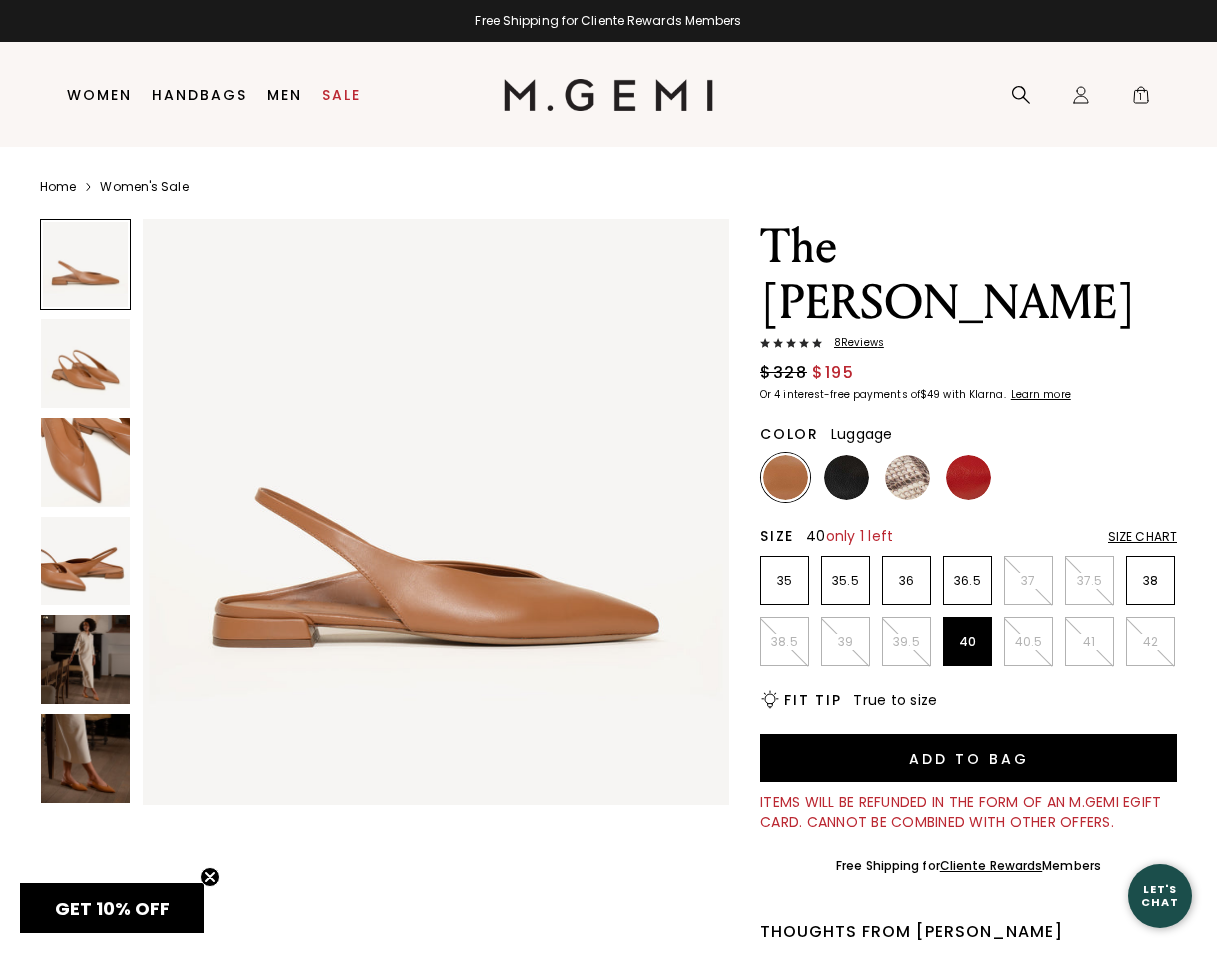 scroll, scrollTop: 0, scrollLeft: 0, axis: both 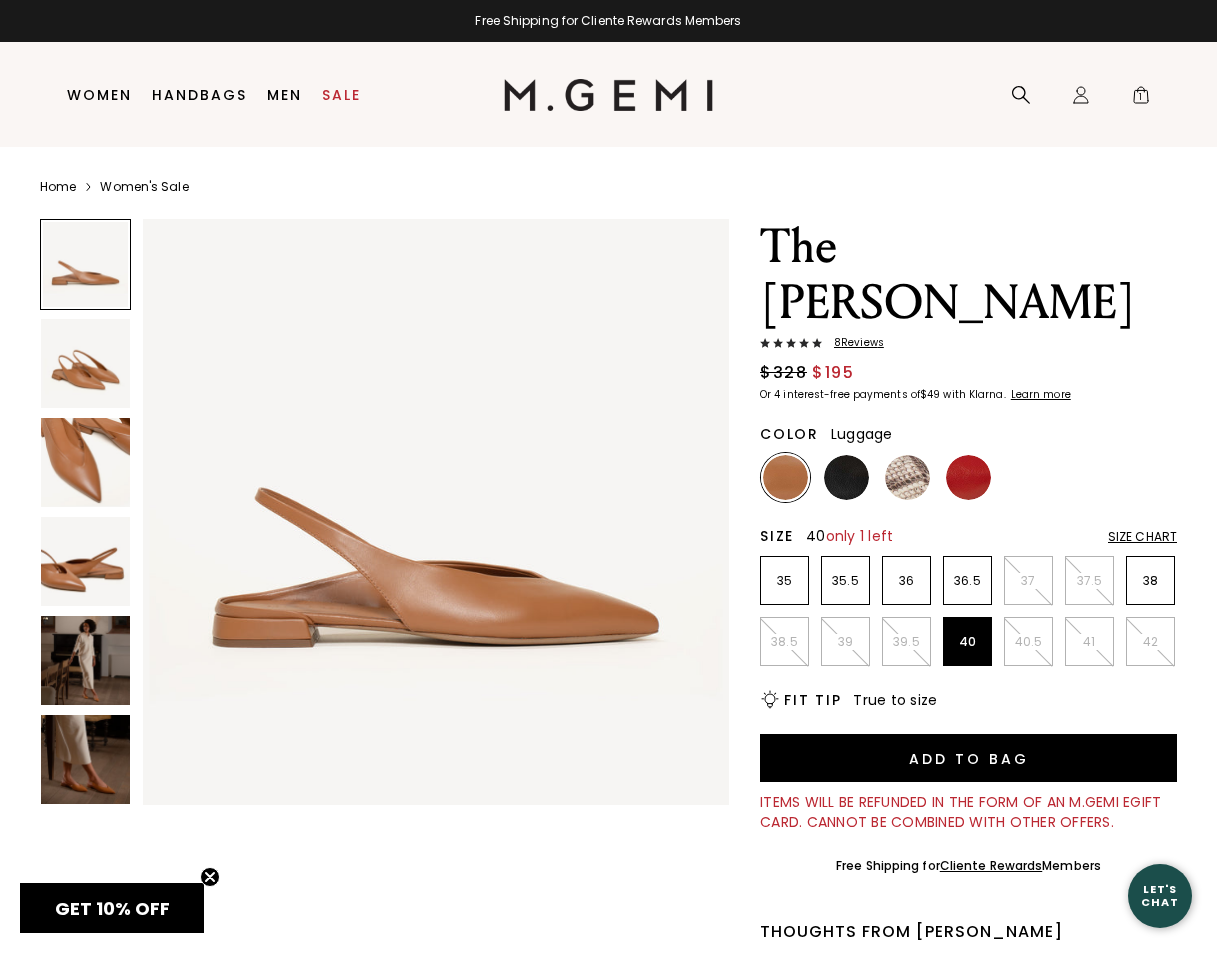 click at bounding box center (85, 759) 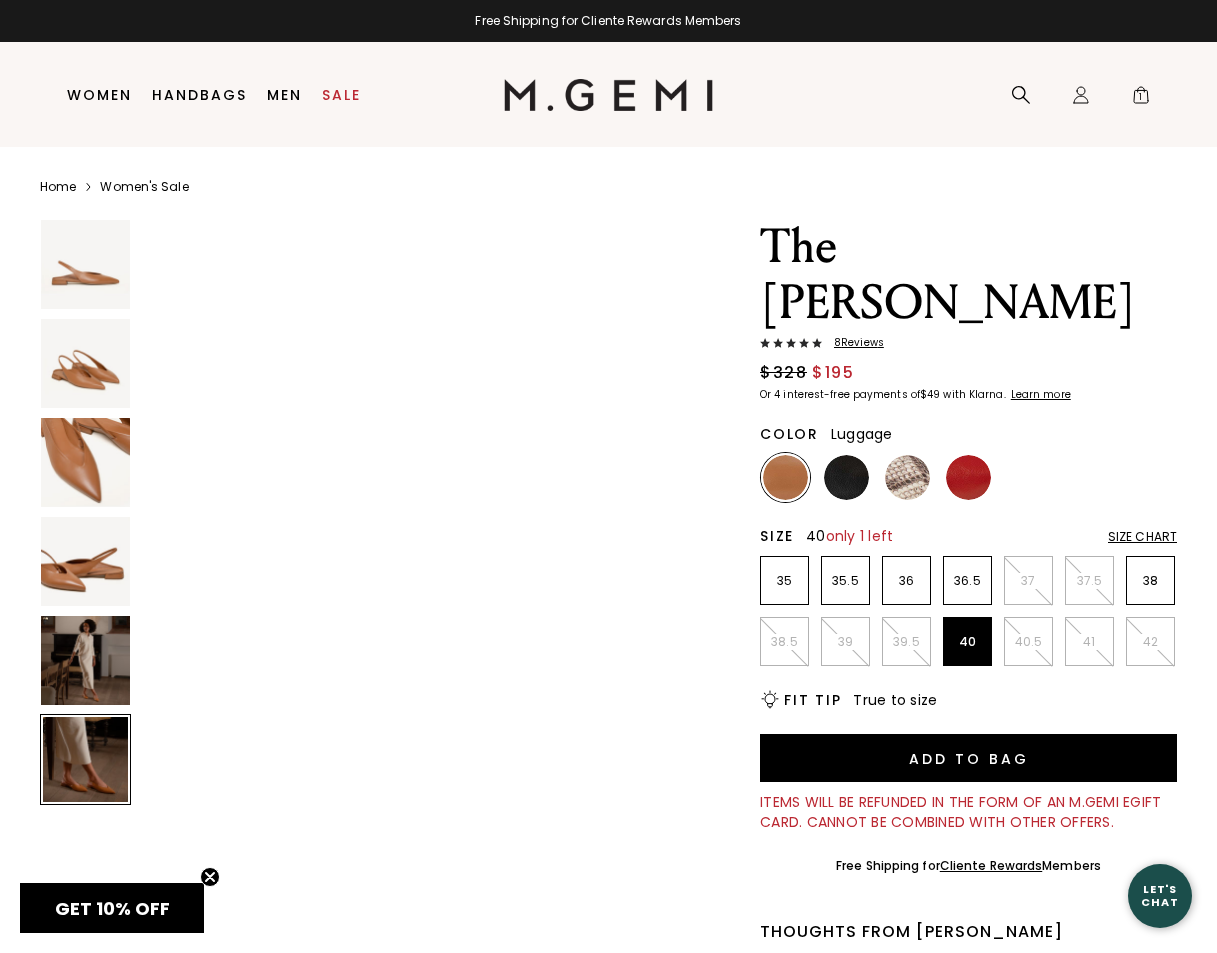scroll, scrollTop: 3030, scrollLeft: 0, axis: vertical 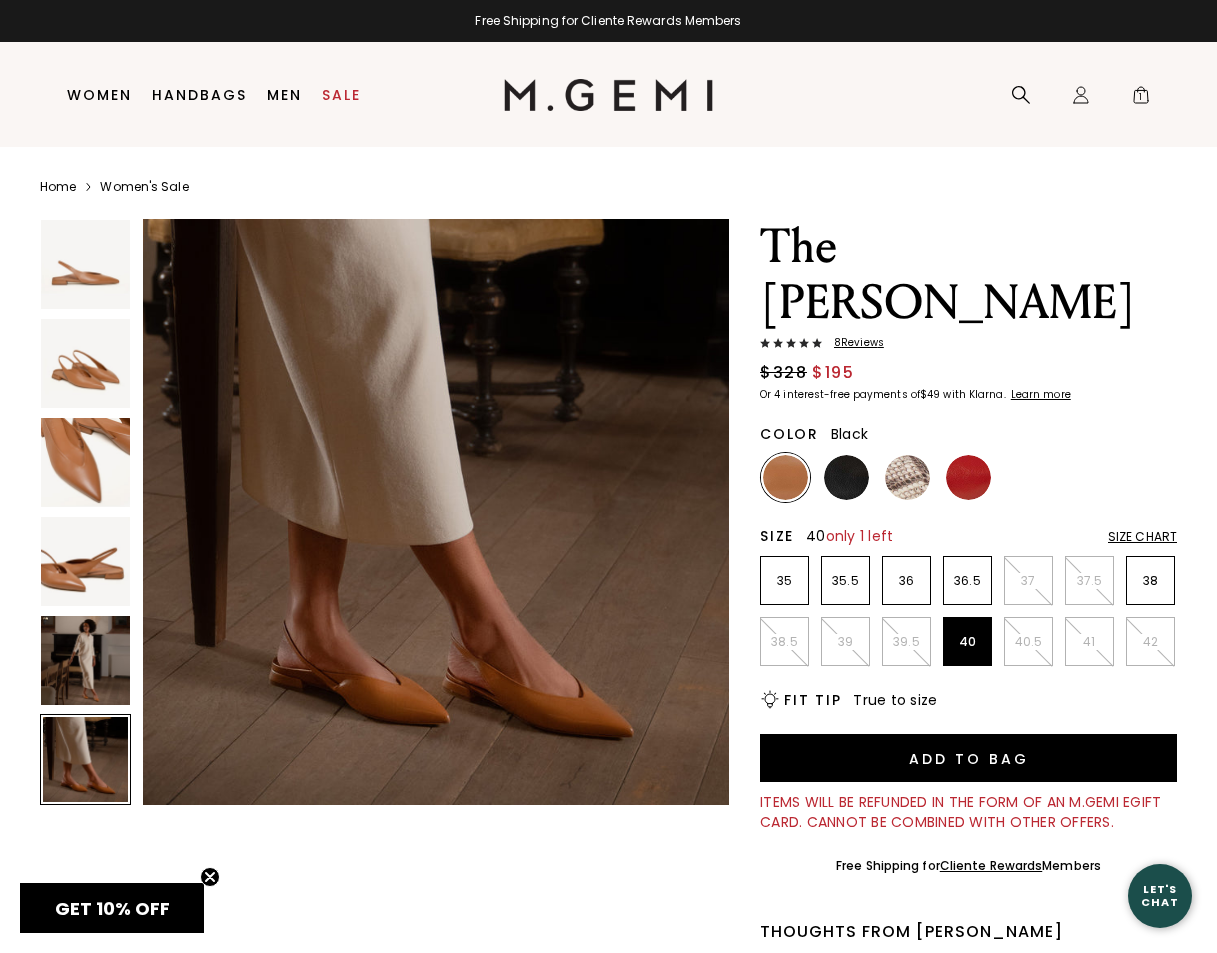 drag, startPoint x: 839, startPoint y: 420, endPoint x: 929, endPoint y: 418, distance: 90.02222 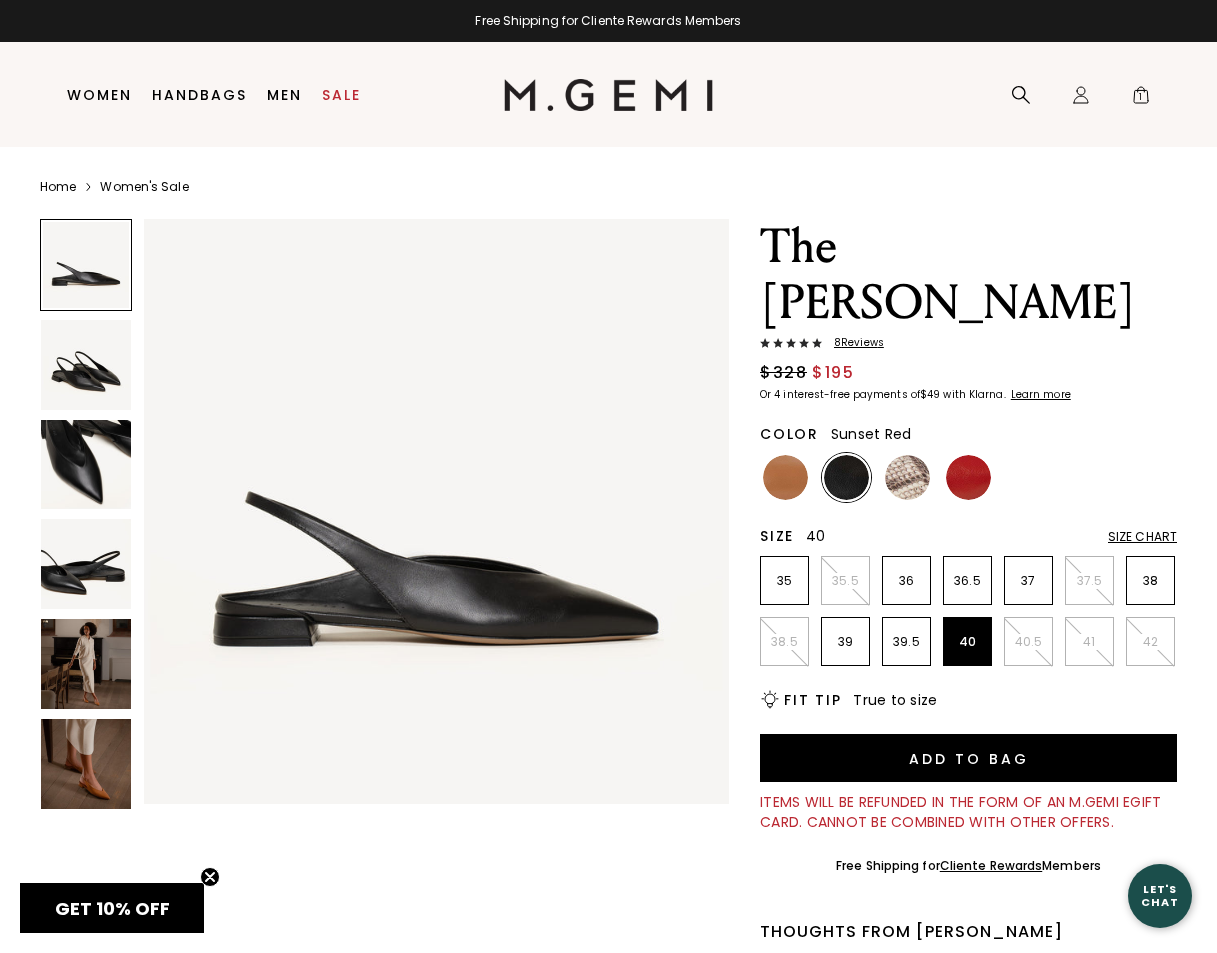 scroll, scrollTop: 0, scrollLeft: 0, axis: both 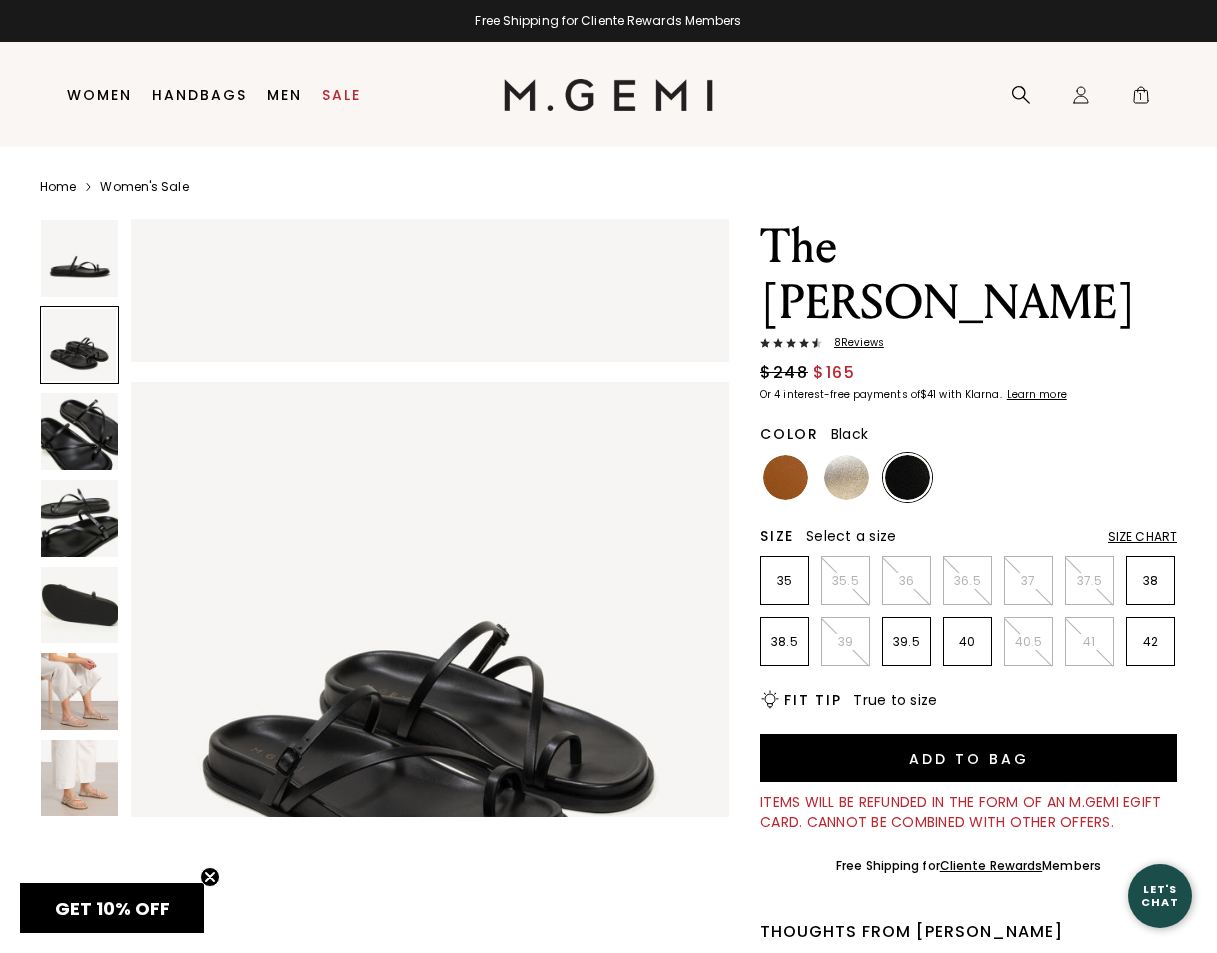 click on "8  Review s" at bounding box center [853, 343] 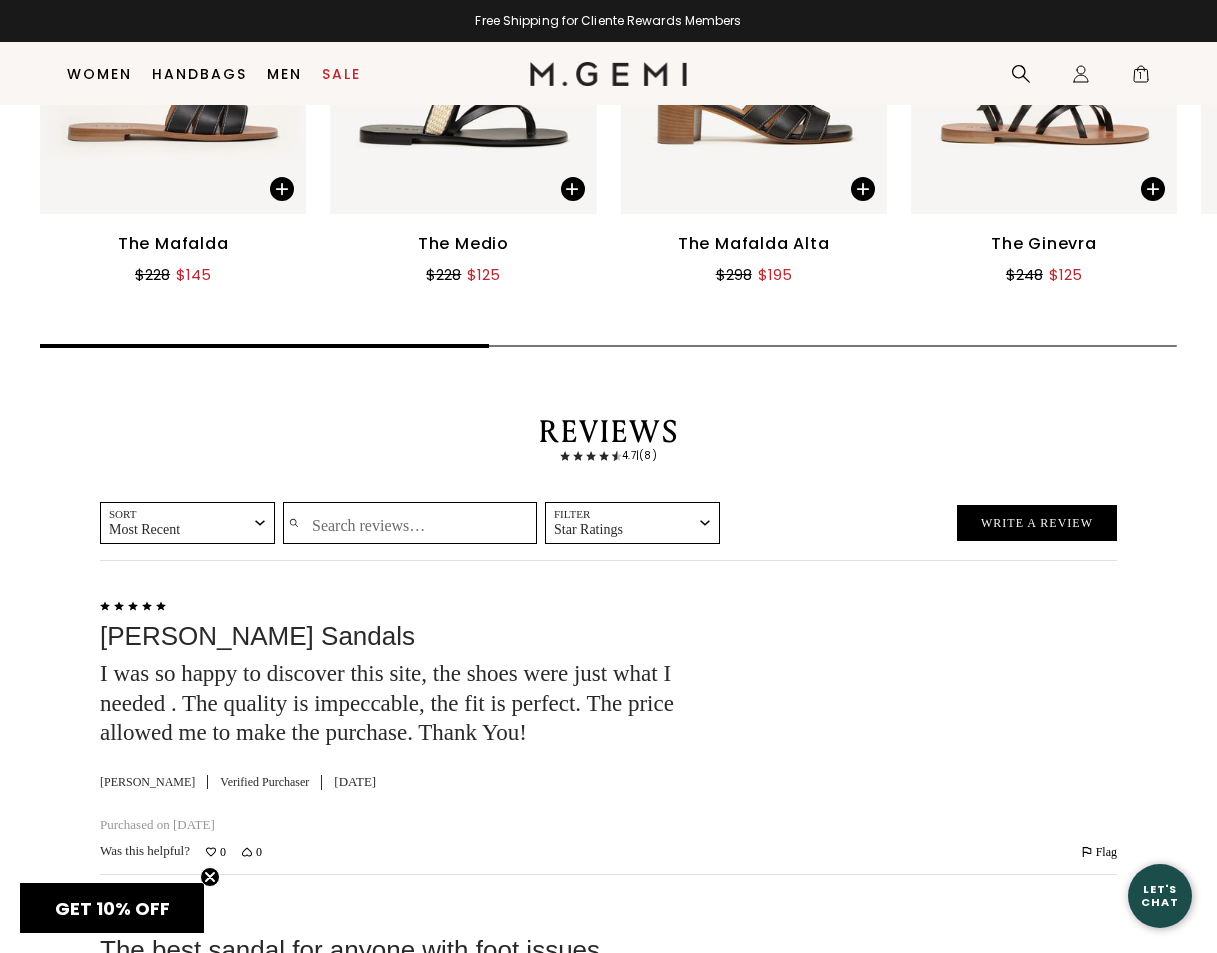 scroll, scrollTop: 2845, scrollLeft: 0, axis: vertical 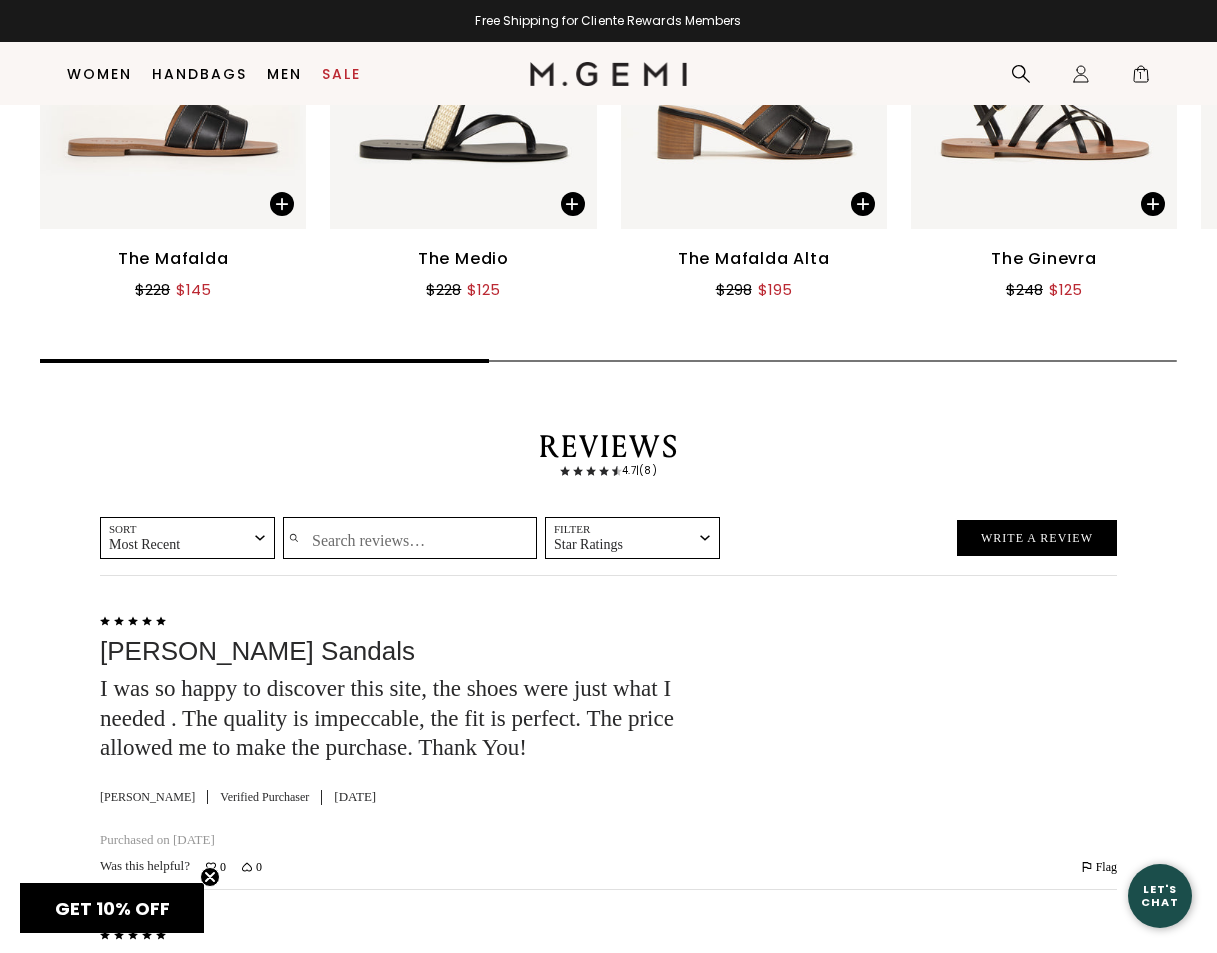 click on "Filter Star Ratings" at bounding box center [632, 538] 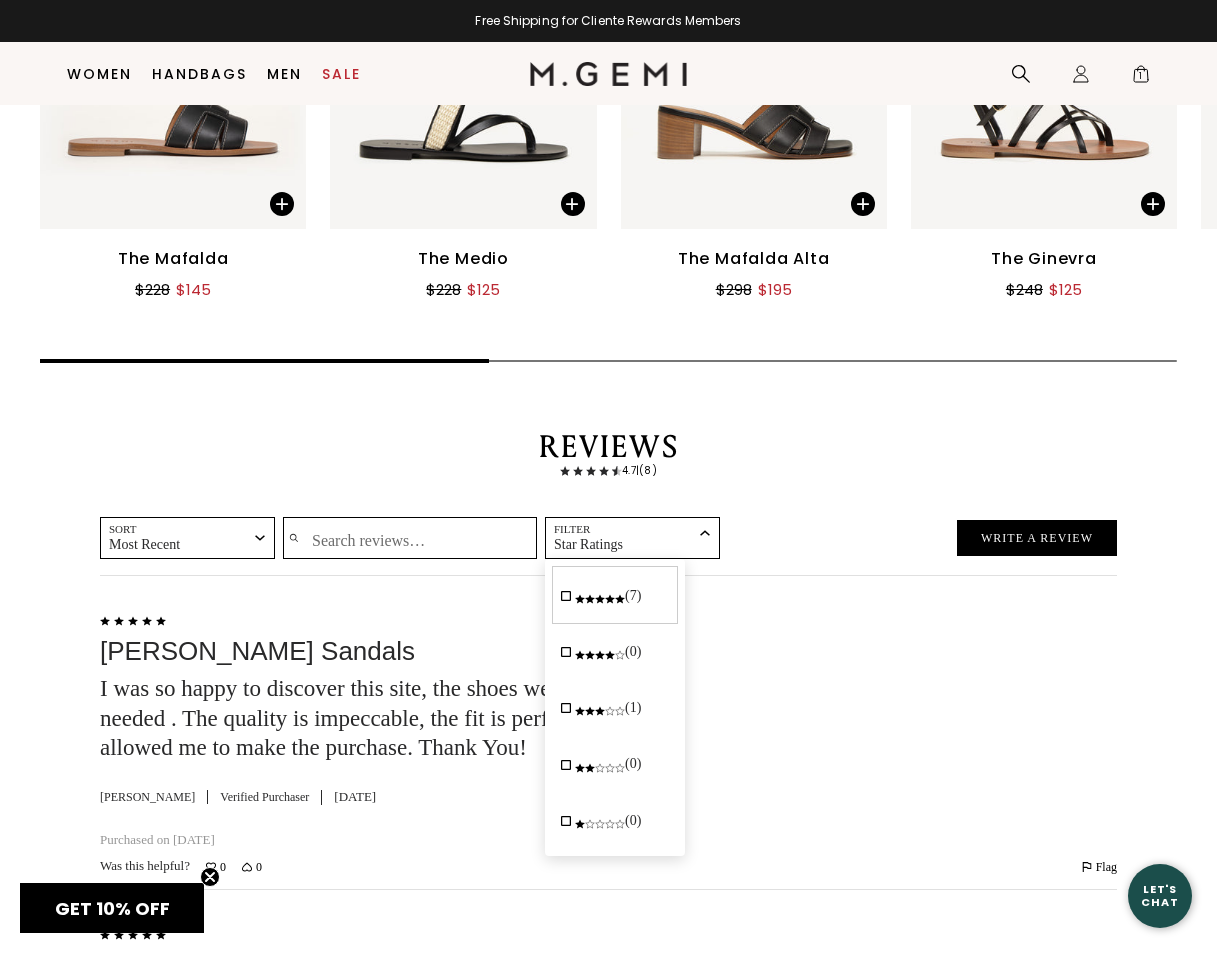 click 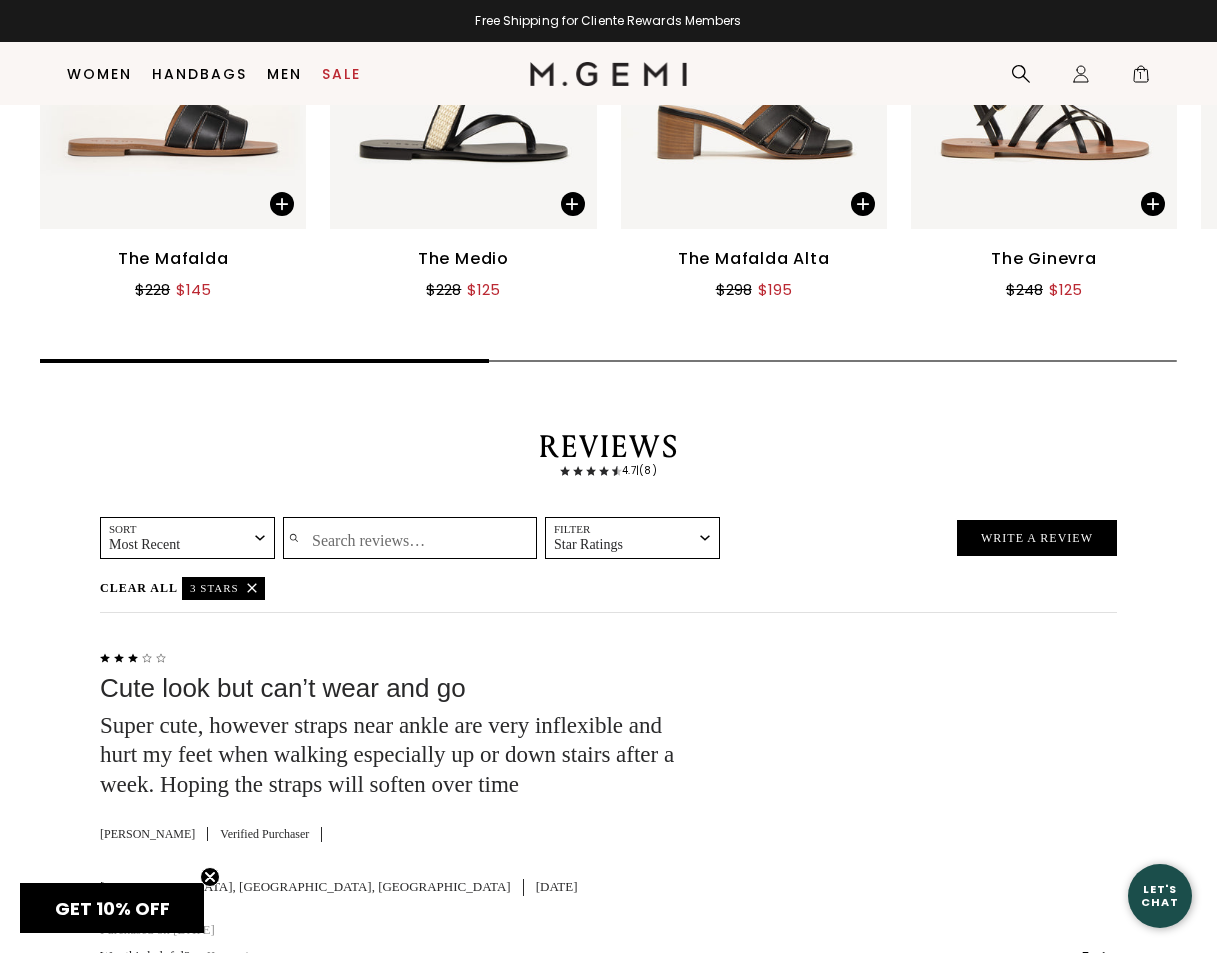 click at bounding box center (924, 796) 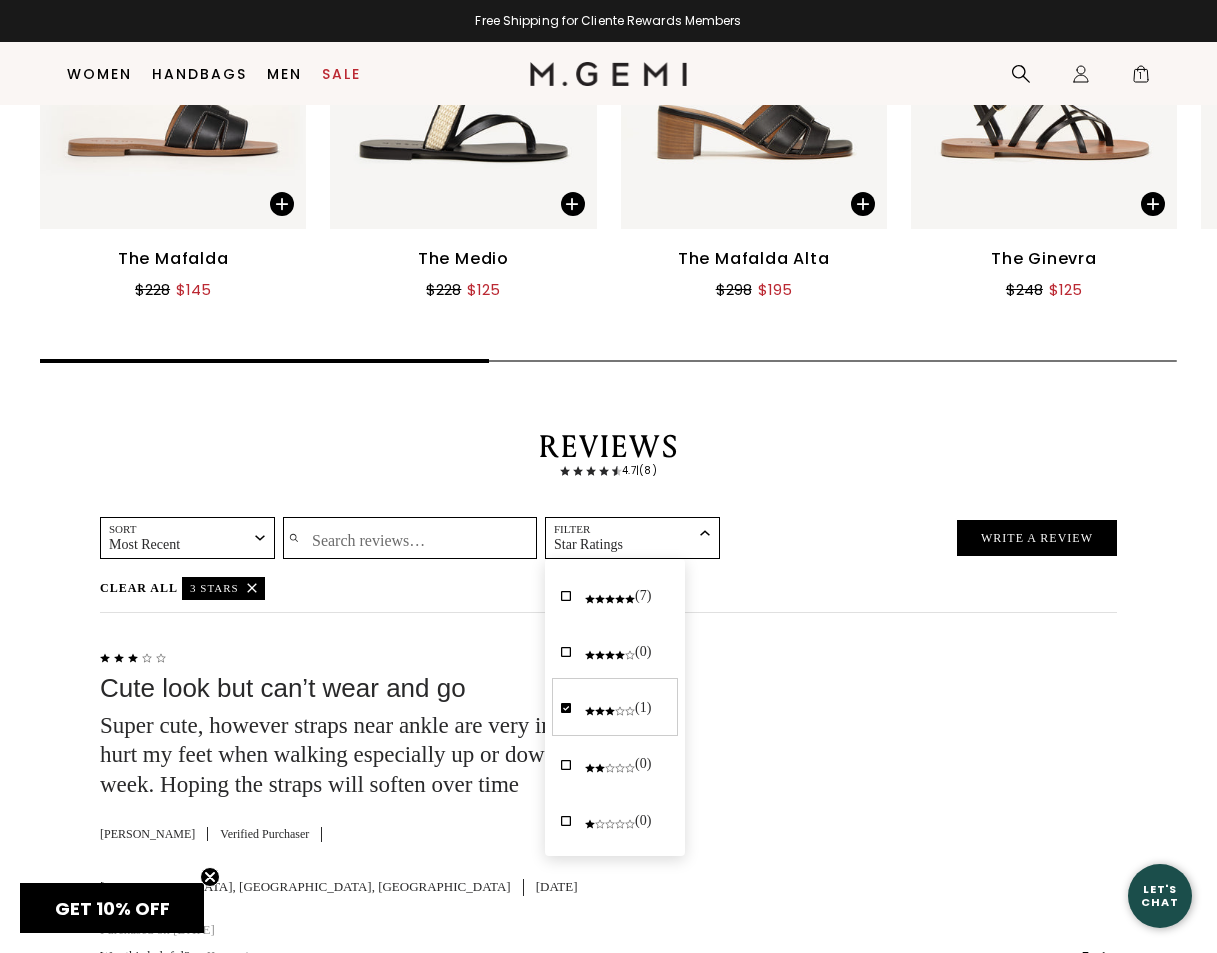 click 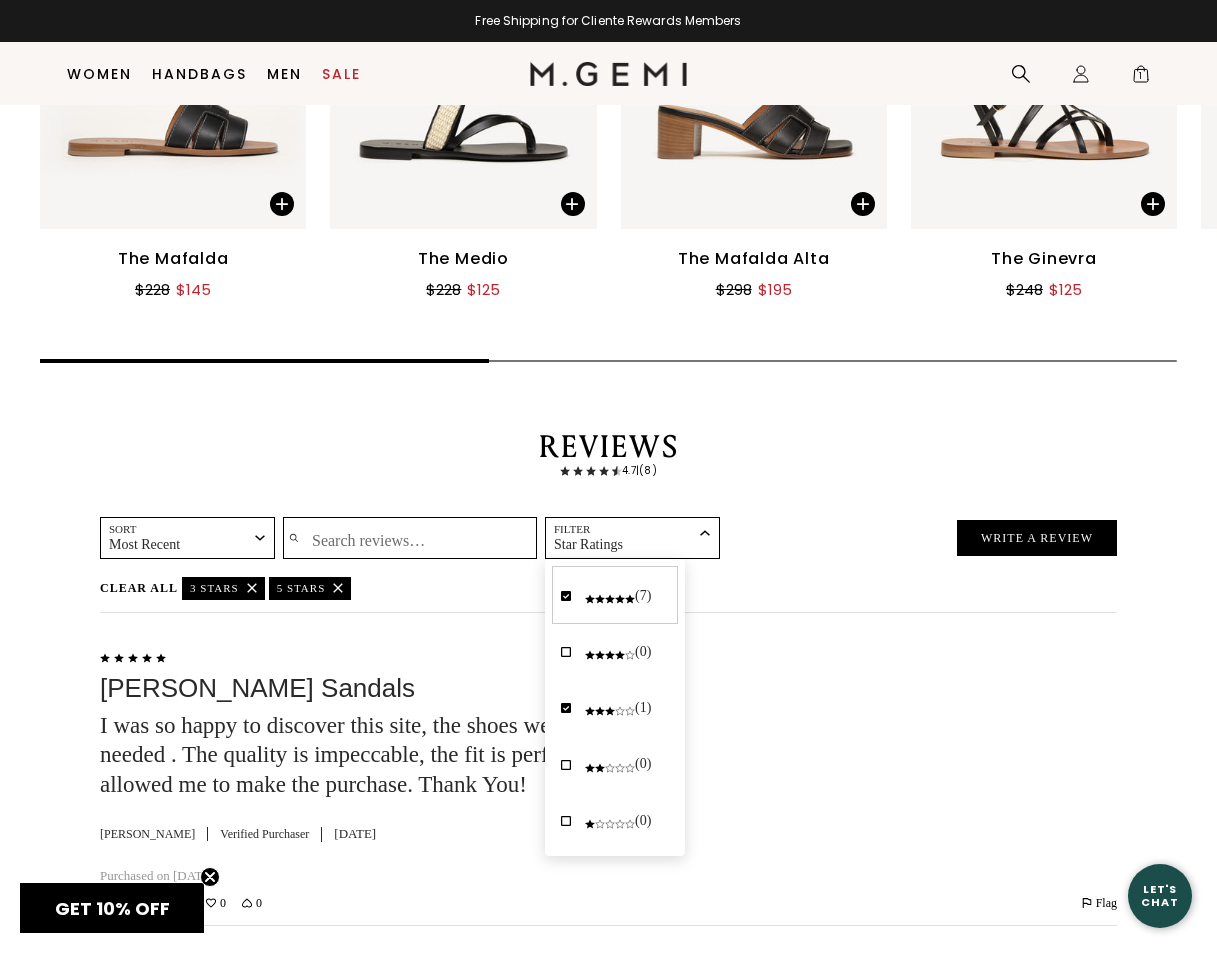 drag, startPoint x: 574, startPoint y: 605, endPoint x: 635, endPoint y: 596, distance: 61.66036 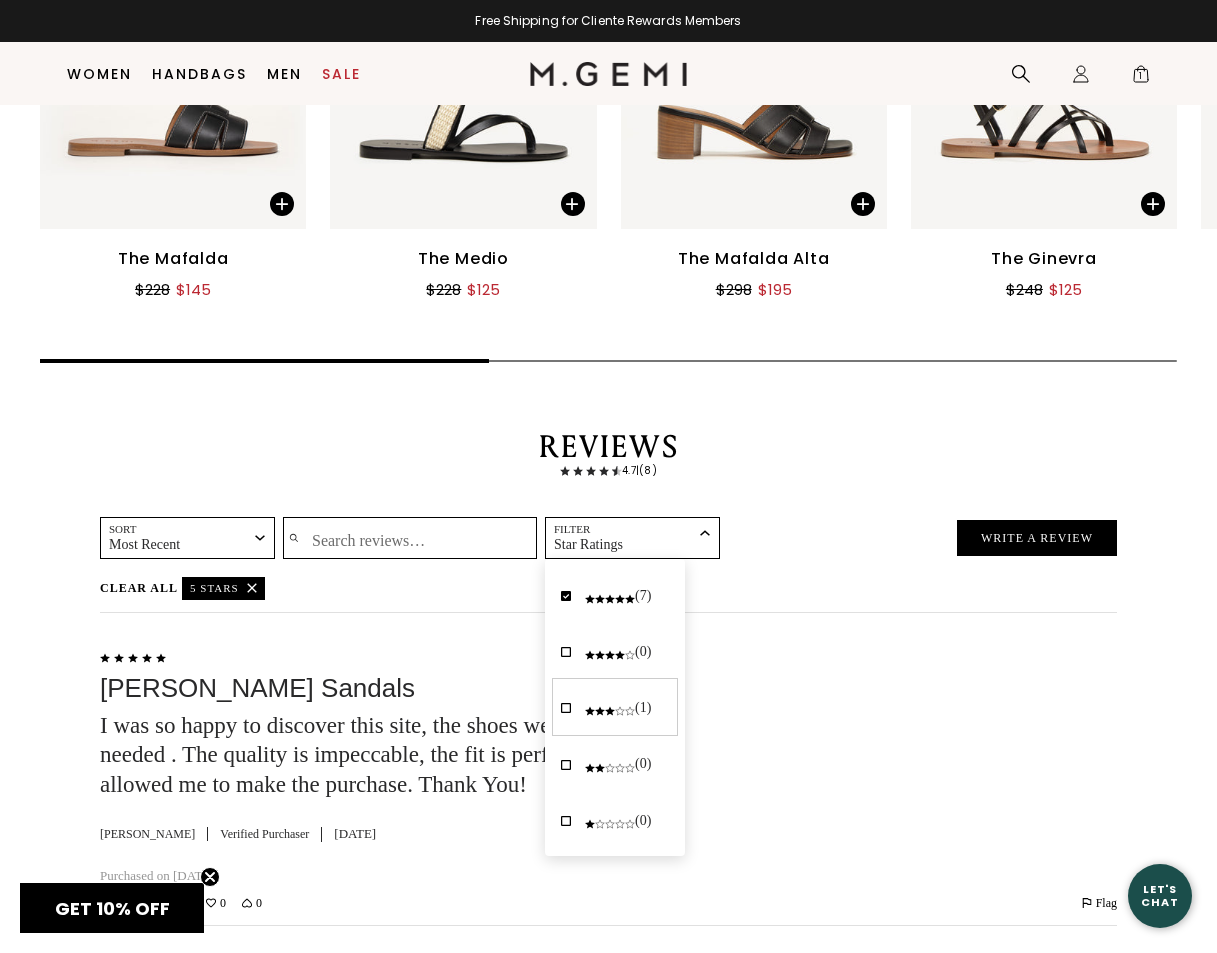 click at bounding box center (924, 769) 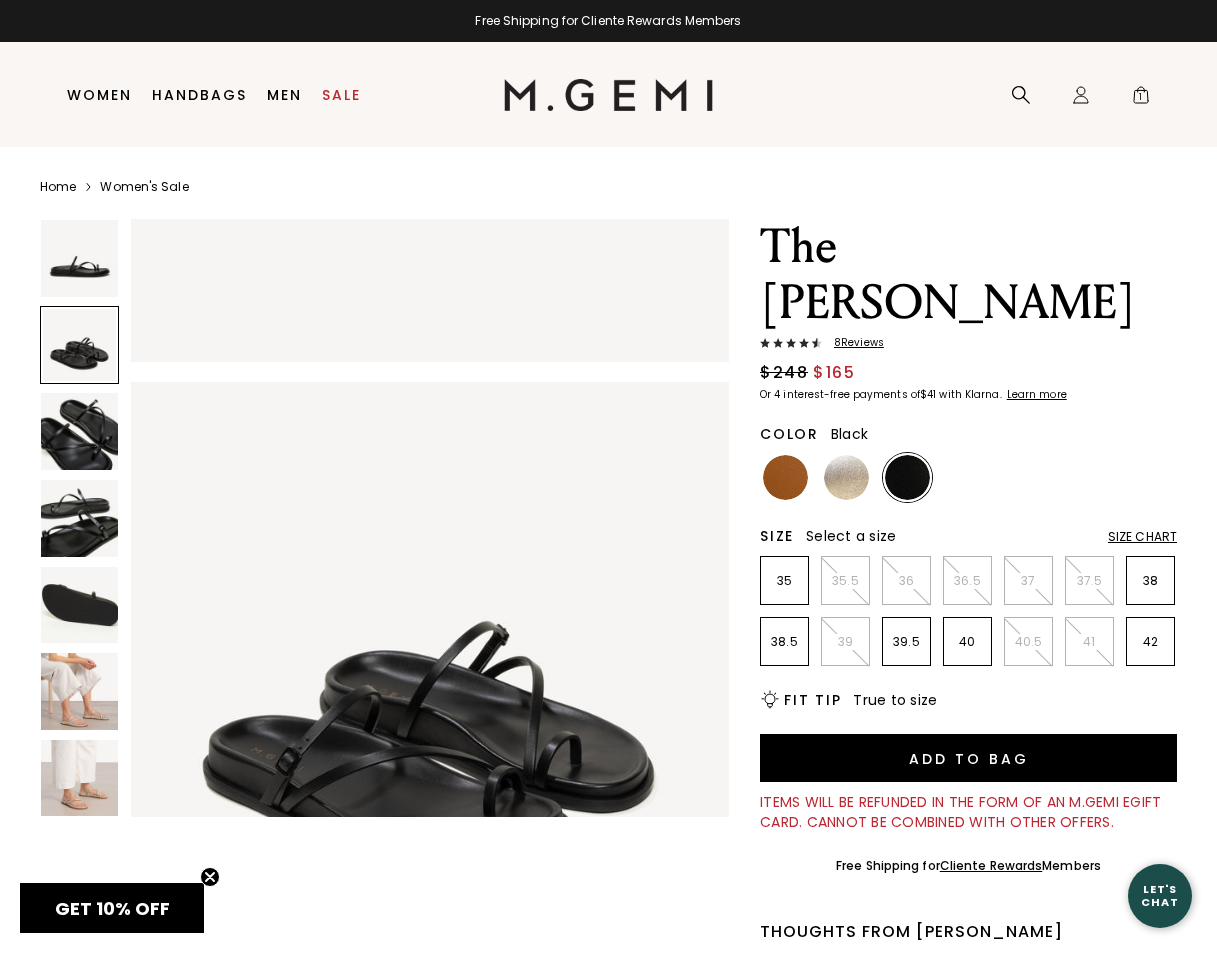 scroll, scrollTop: 0, scrollLeft: 0, axis: both 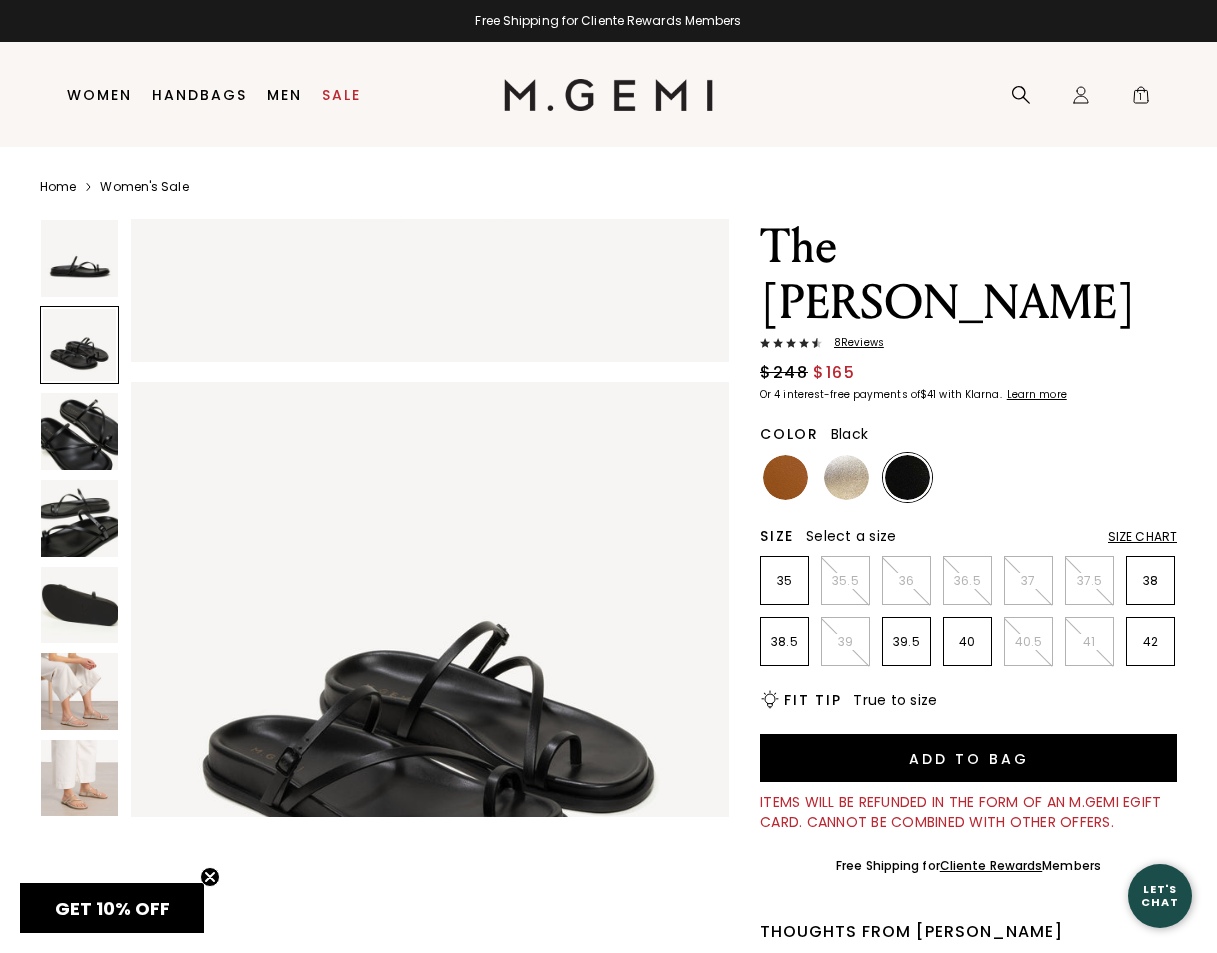 click at bounding box center [79, 345] 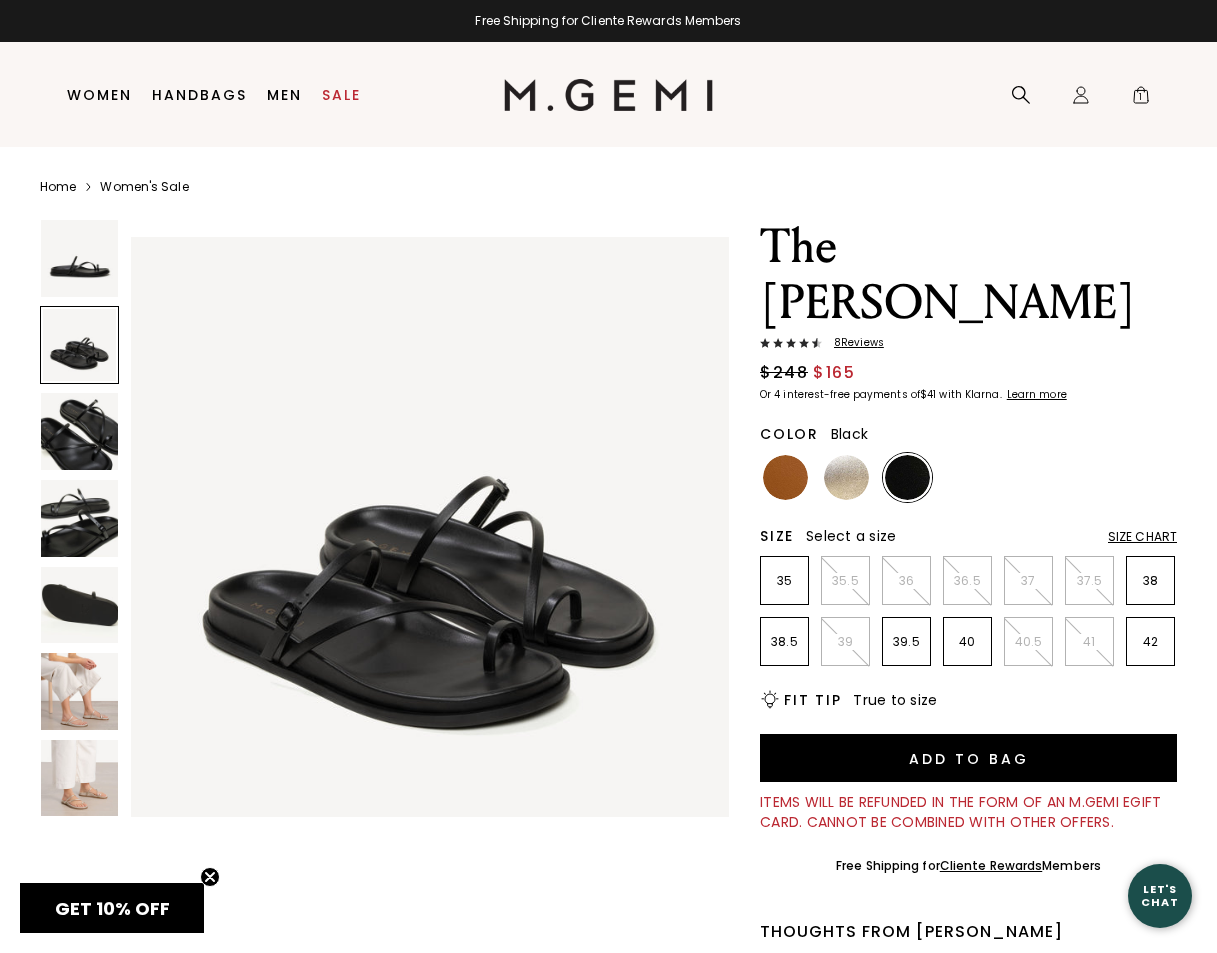 scroll, scrollTop: 618, scrollLeft: 0, axis: vertical 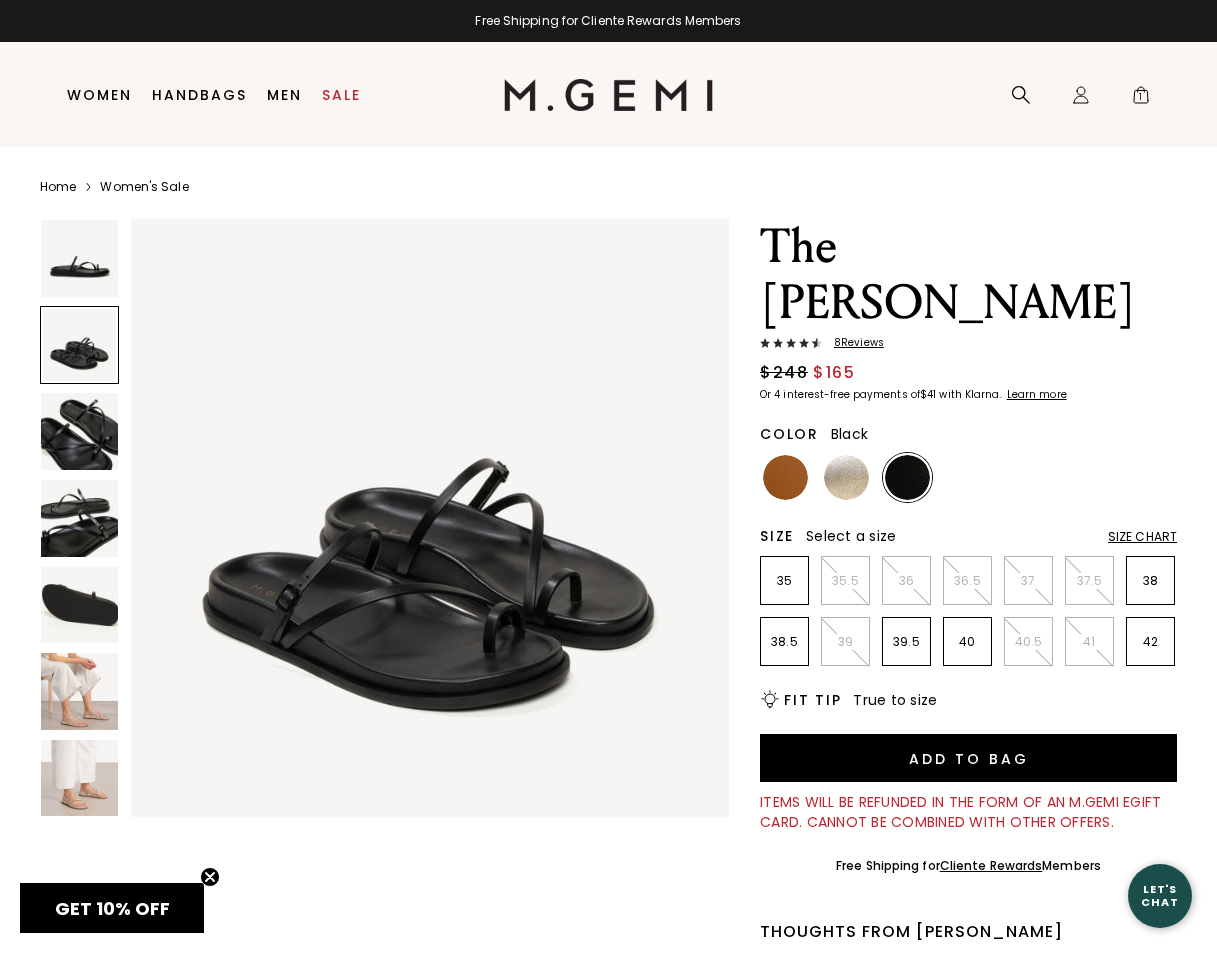 click at bounding box center (79, 605) 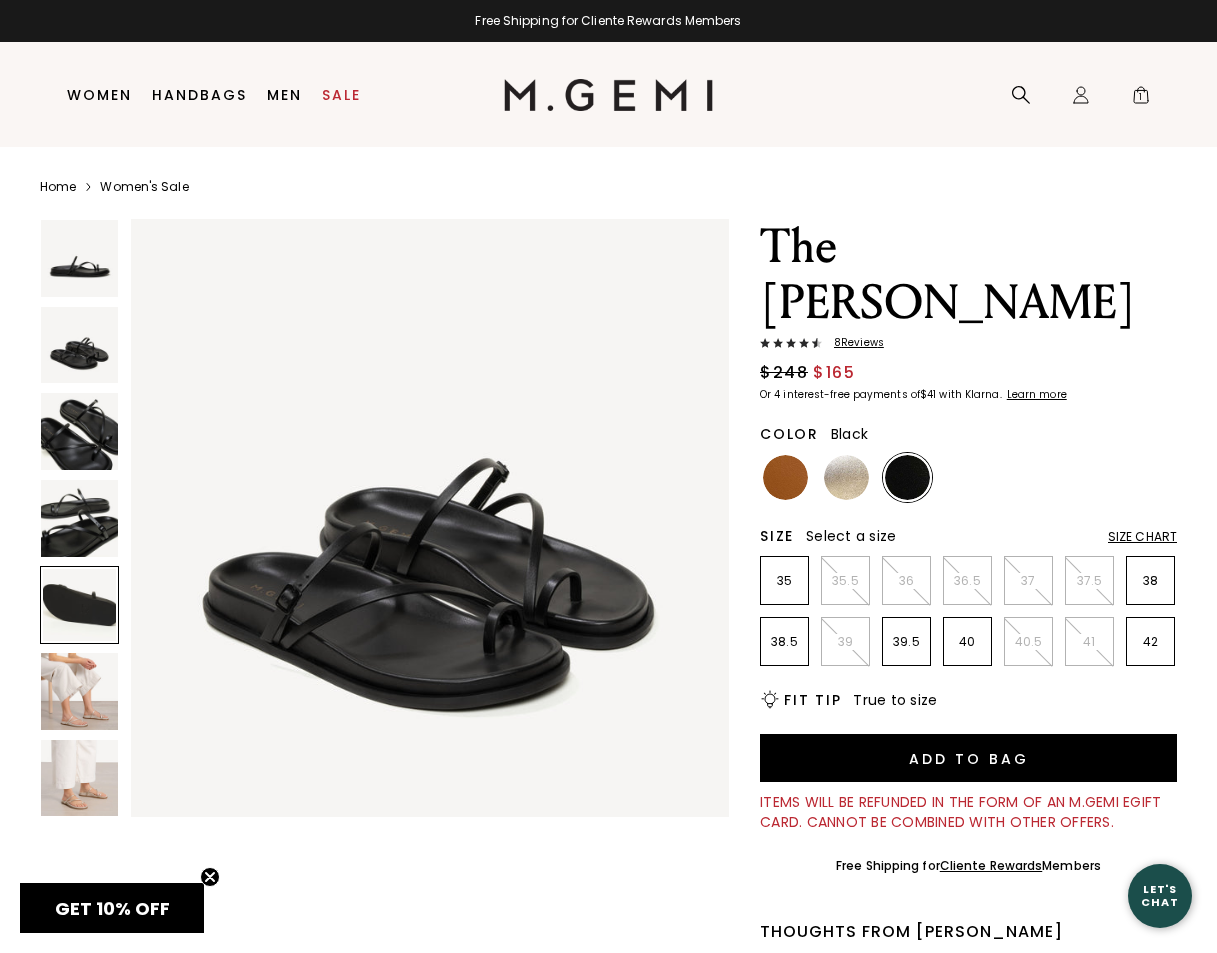 scroll, scrollTop: 2474, scrollLeft: 0, axis: vertical 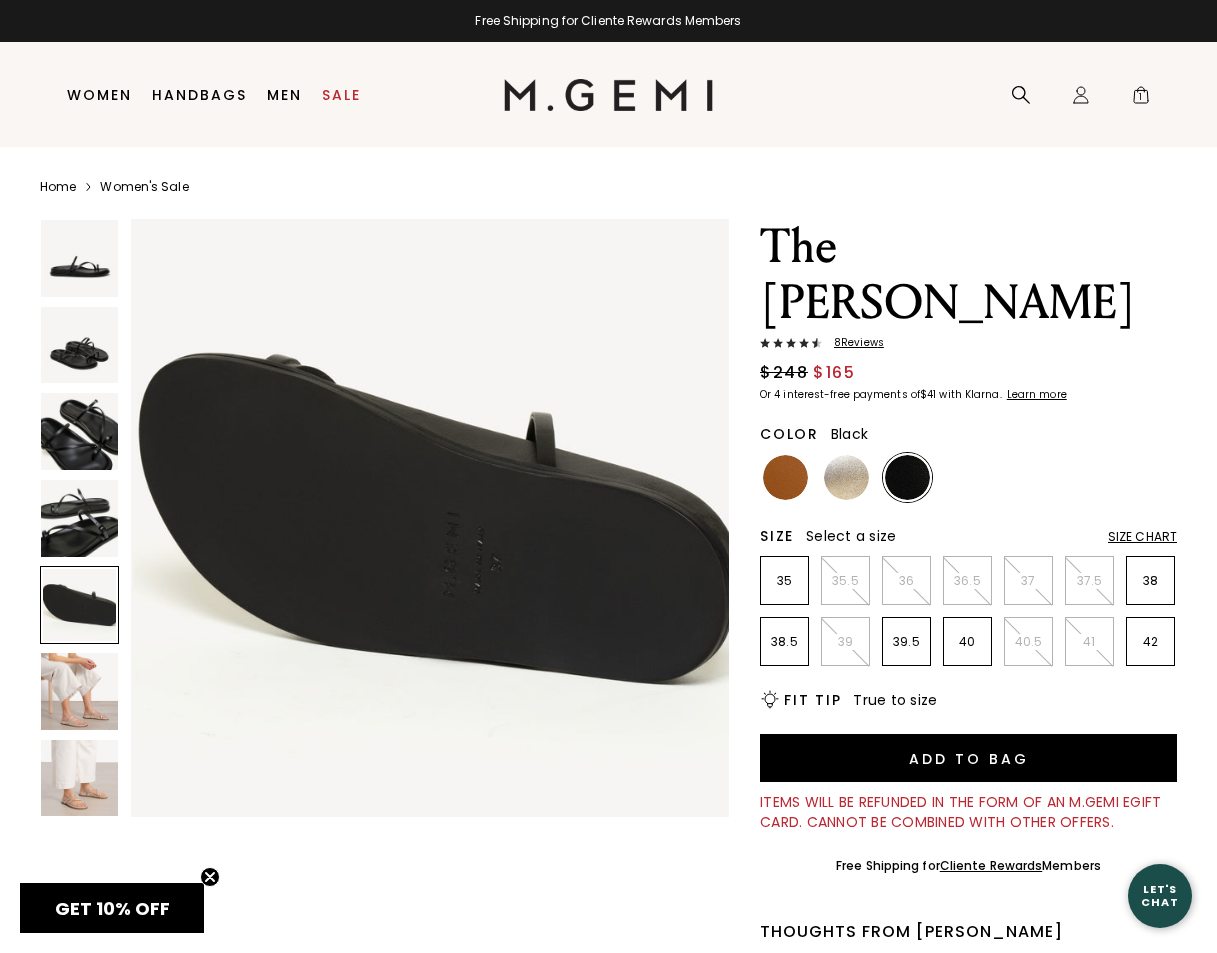 click at bounding box center (79, 605) 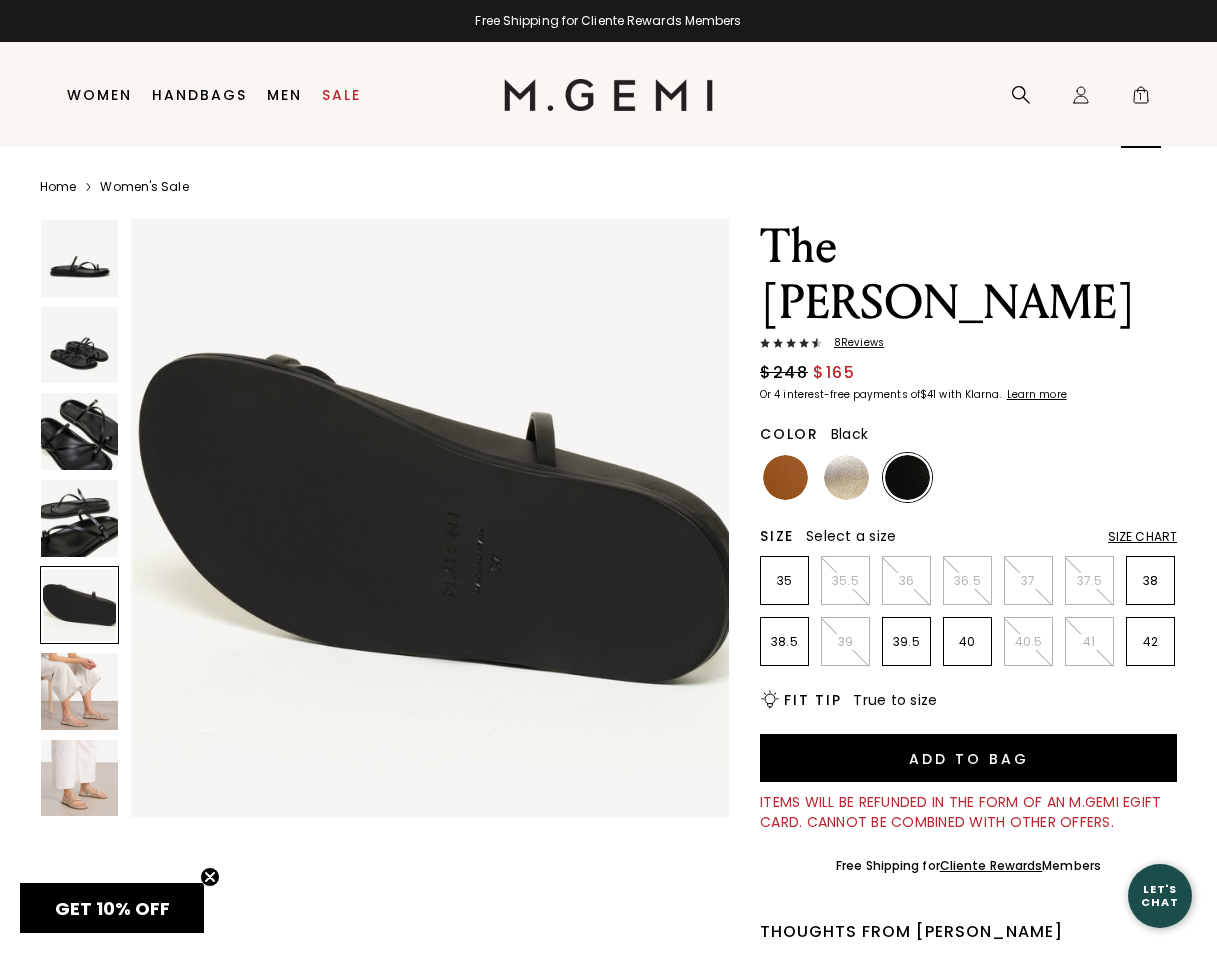 click on "1" at bounding box center (1141, 99) 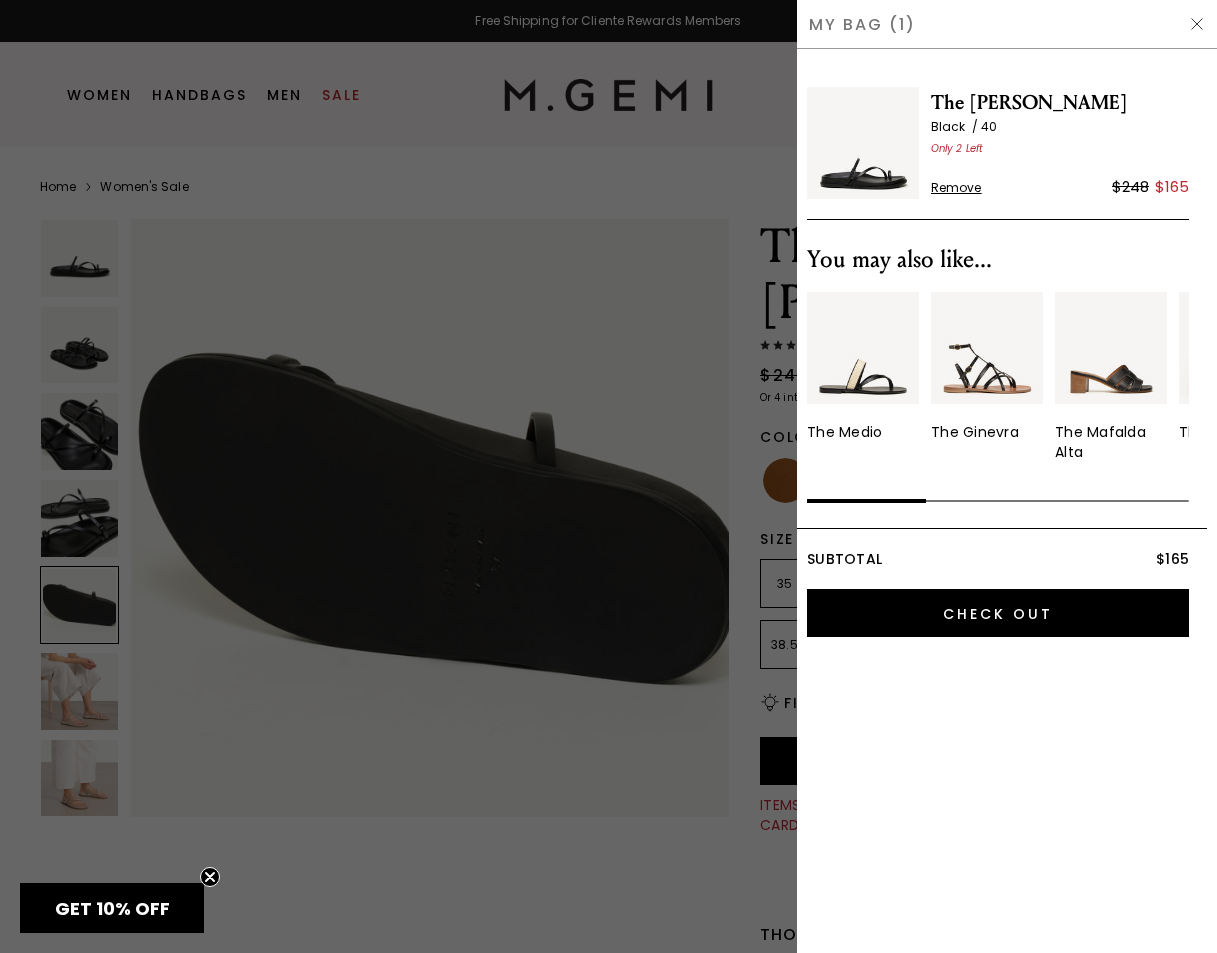 scroll, scrollTop: 0, scrollLeft: 0, axis: both 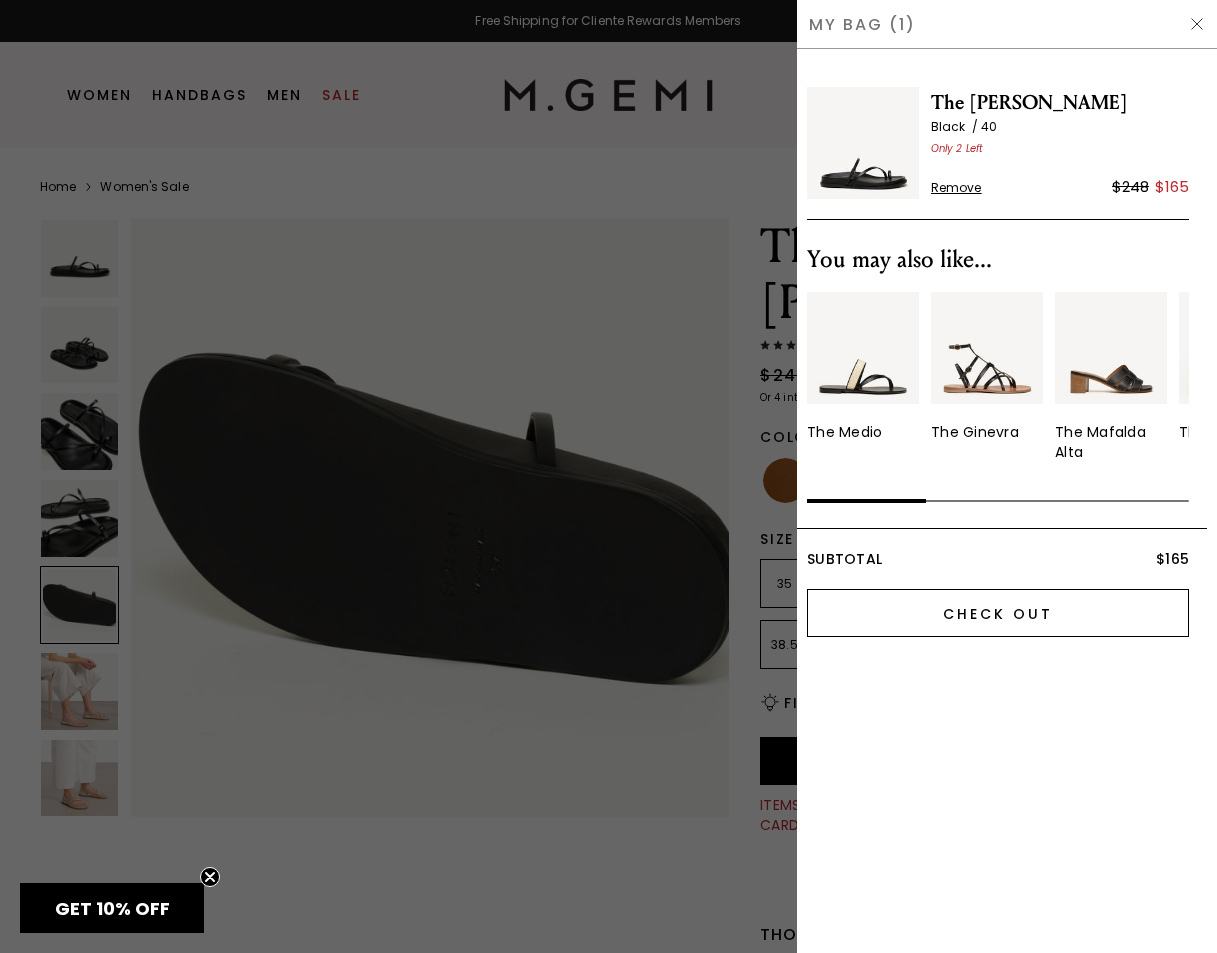 click on "Check Out" at bounding box center [998, 613] 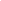 scroll, scrollTop: 0, scrollLeft: 0, axis: both 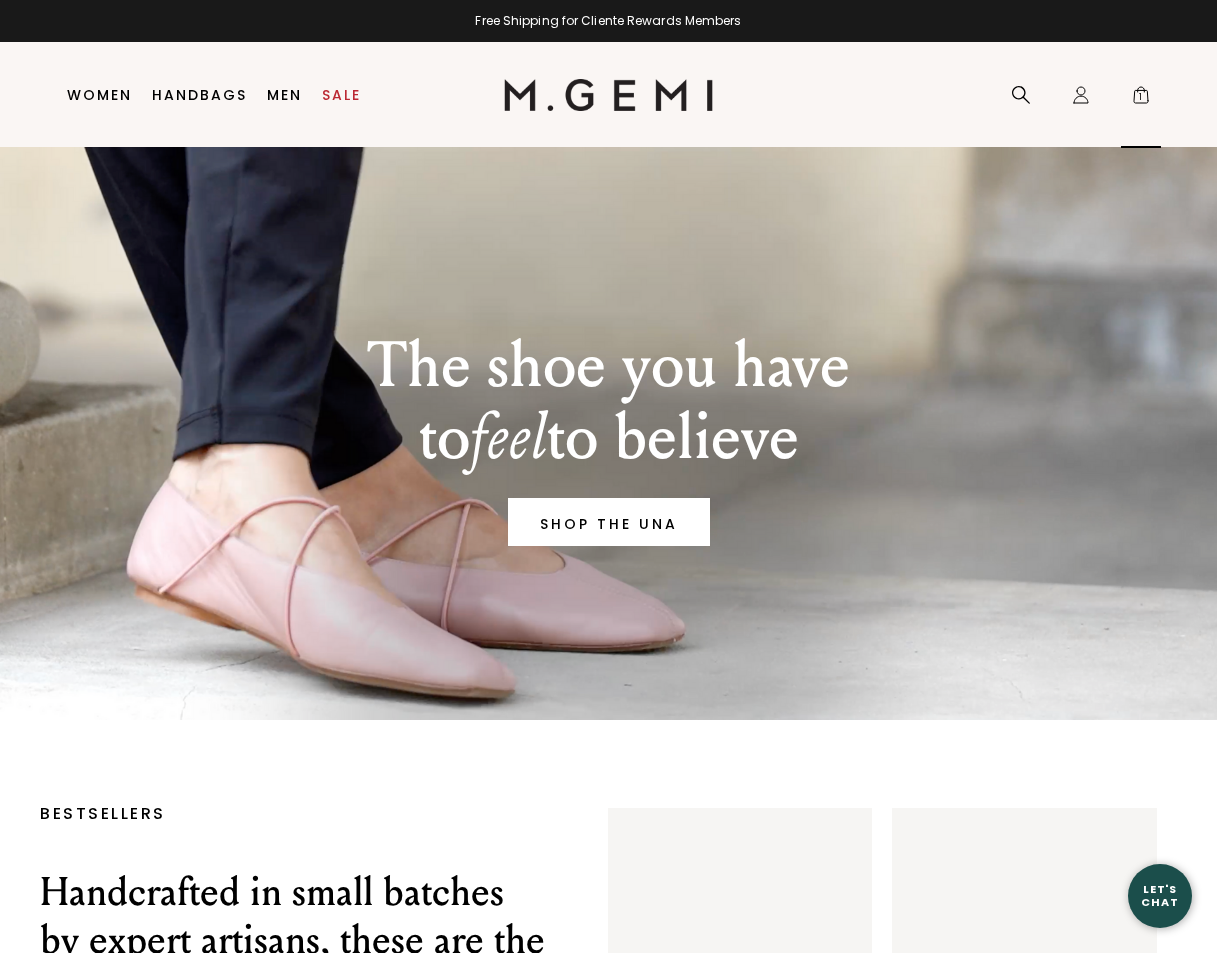 click on "1" at bounding box center (1141, 99) 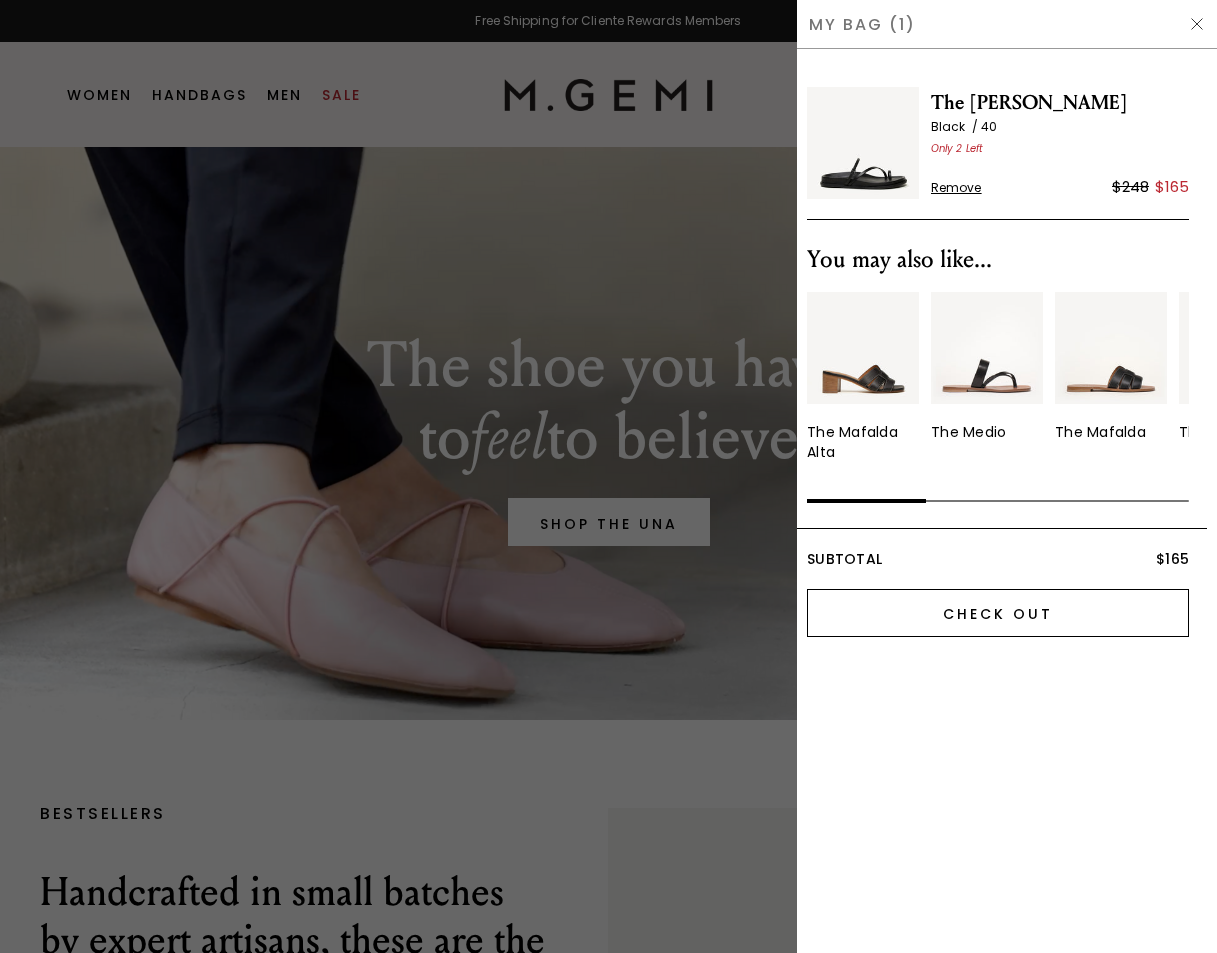click on "Check Out" at bounding box center [998, 613] 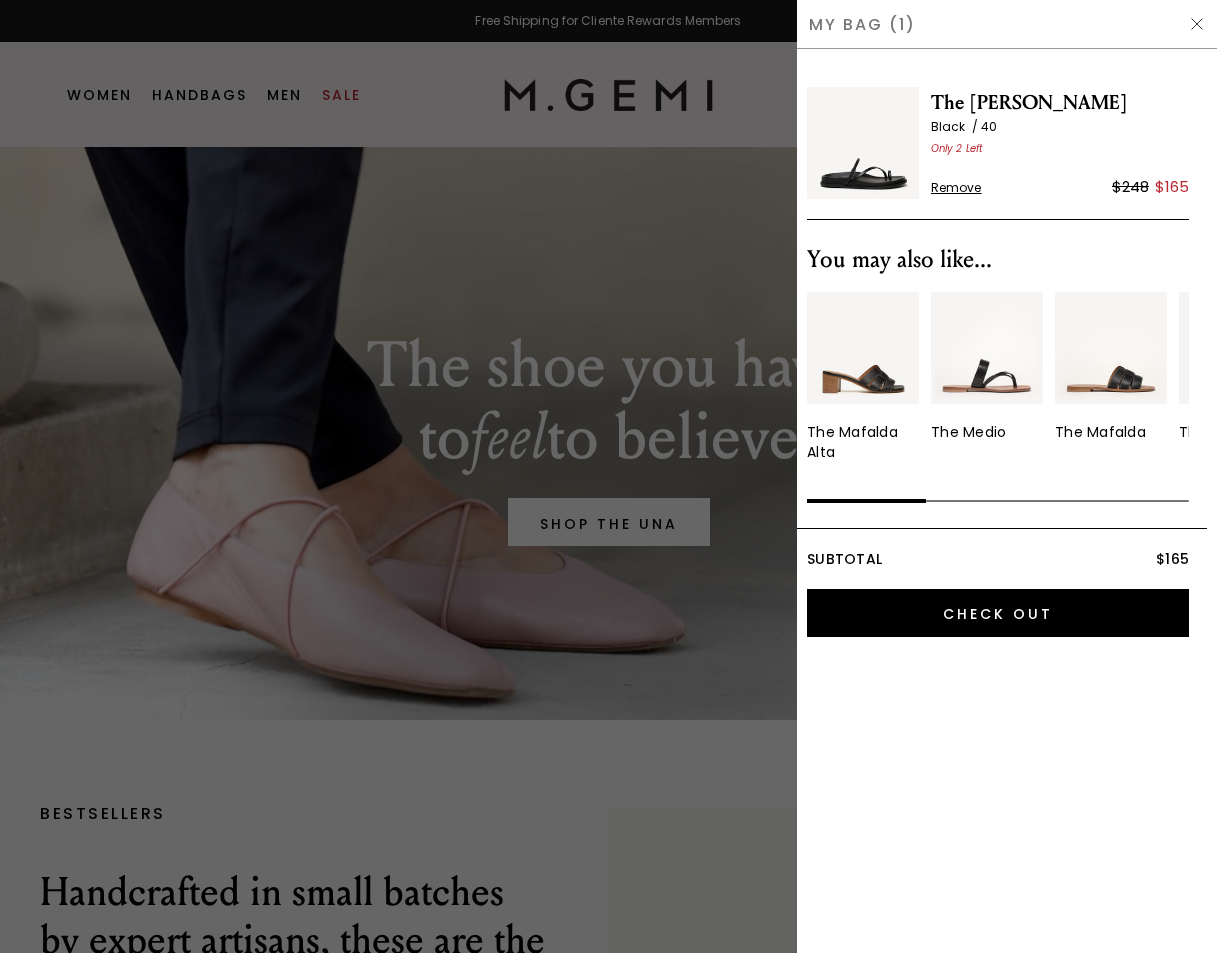 click at bounding box center [863, 143] 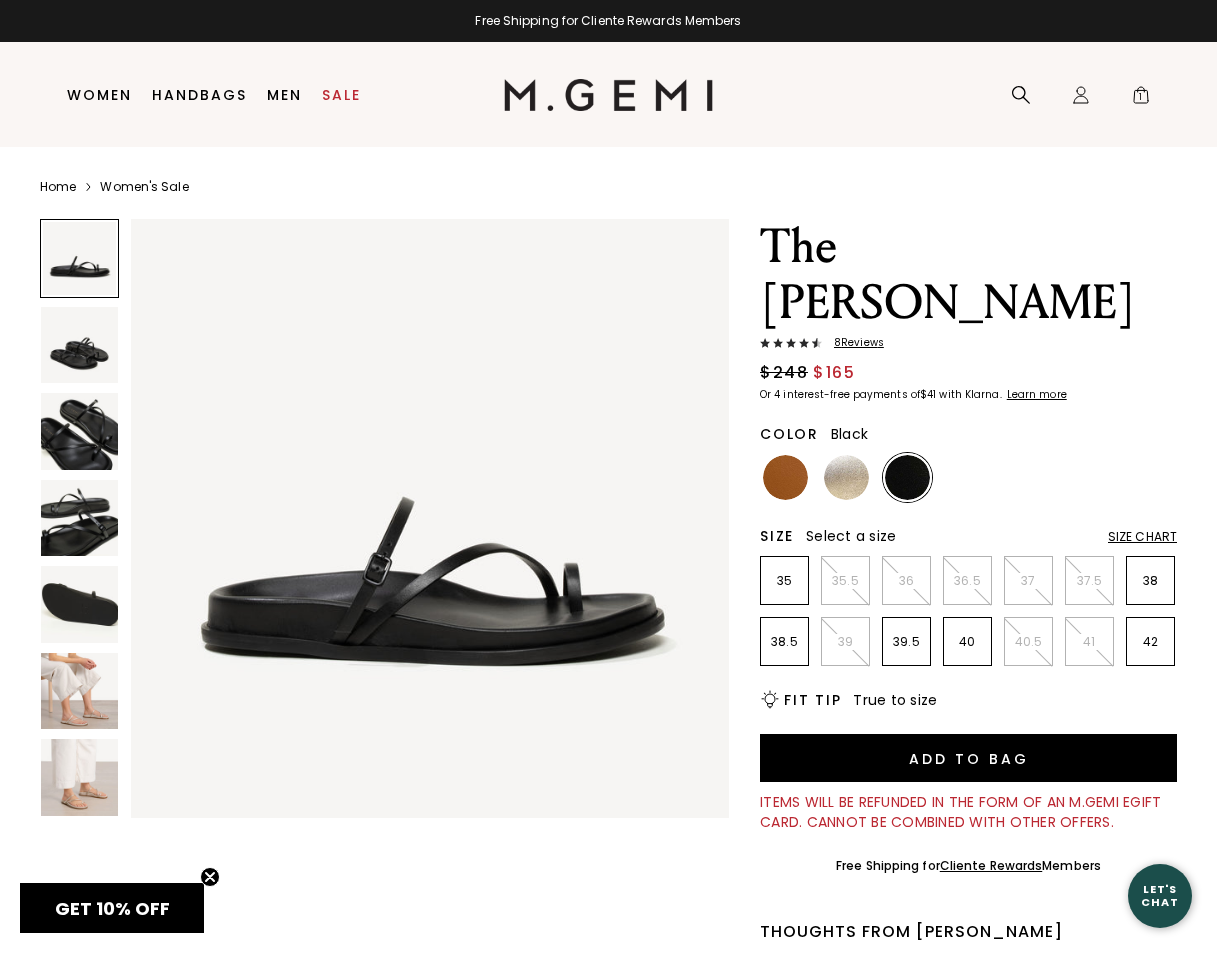 scroll, scrollTop: 0, scrollLeft: 0, axis: both 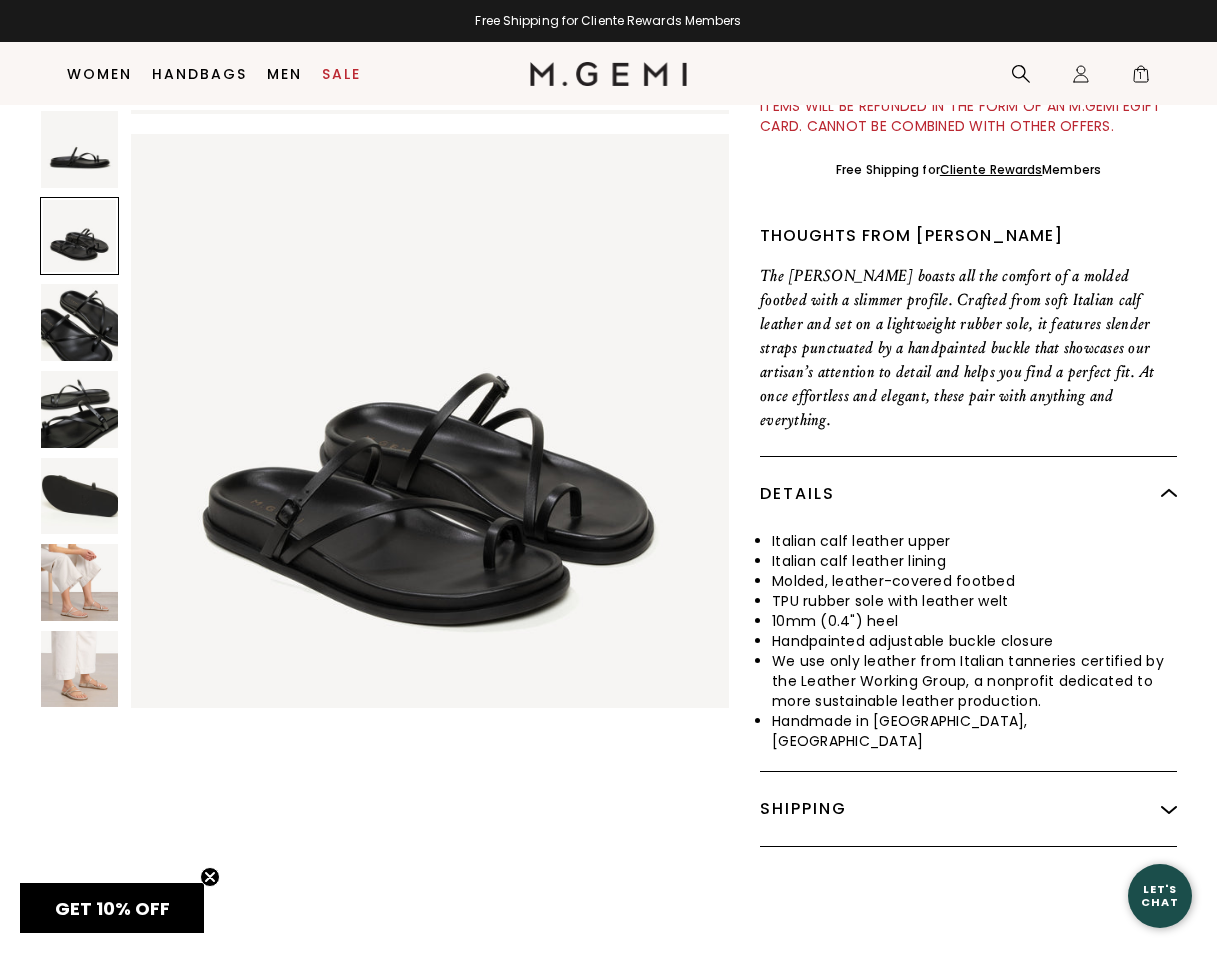 click at bounding box center (79, 322) 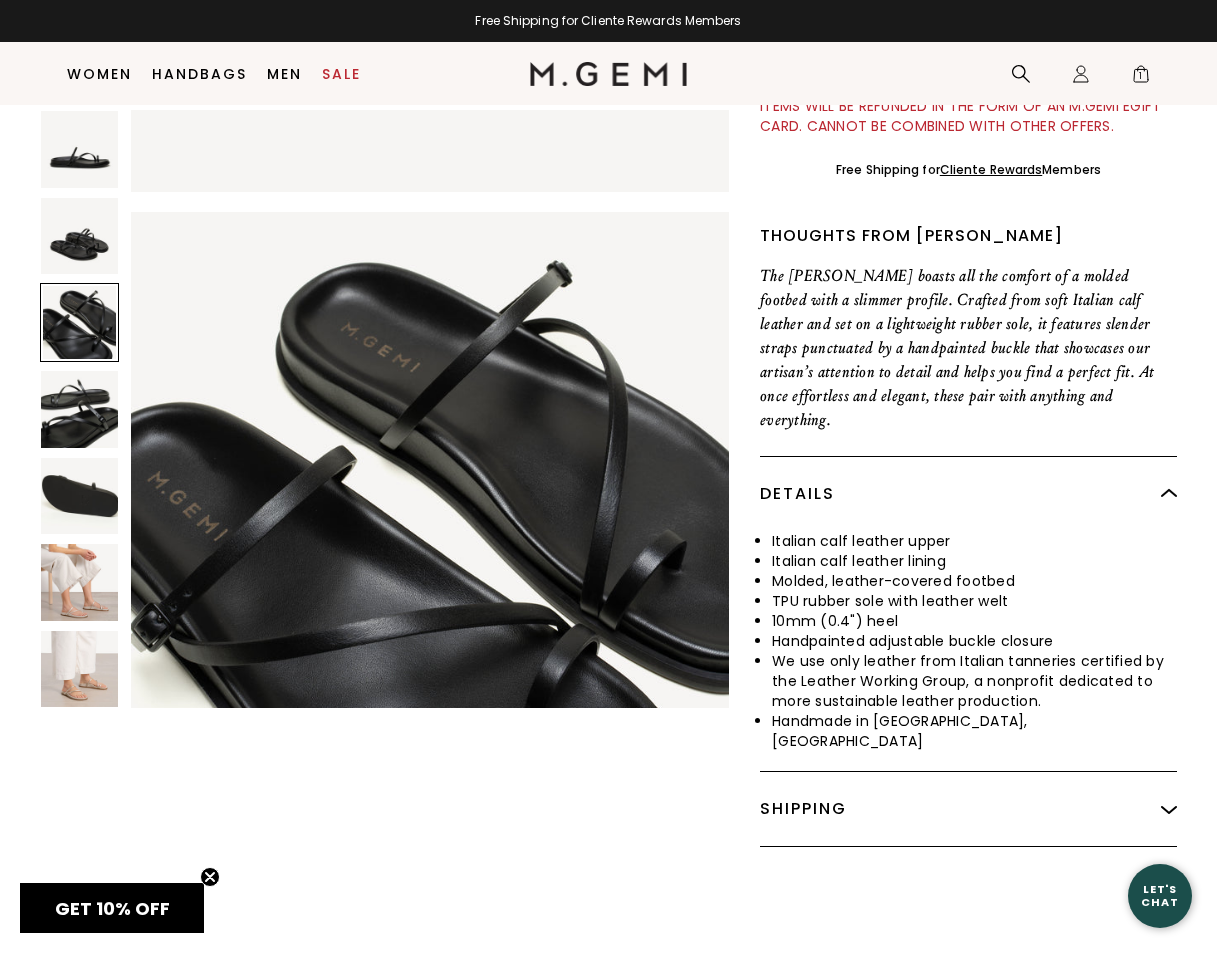 scroll, scrollTop: 1237, scrollLeft: 0, axis: vertical 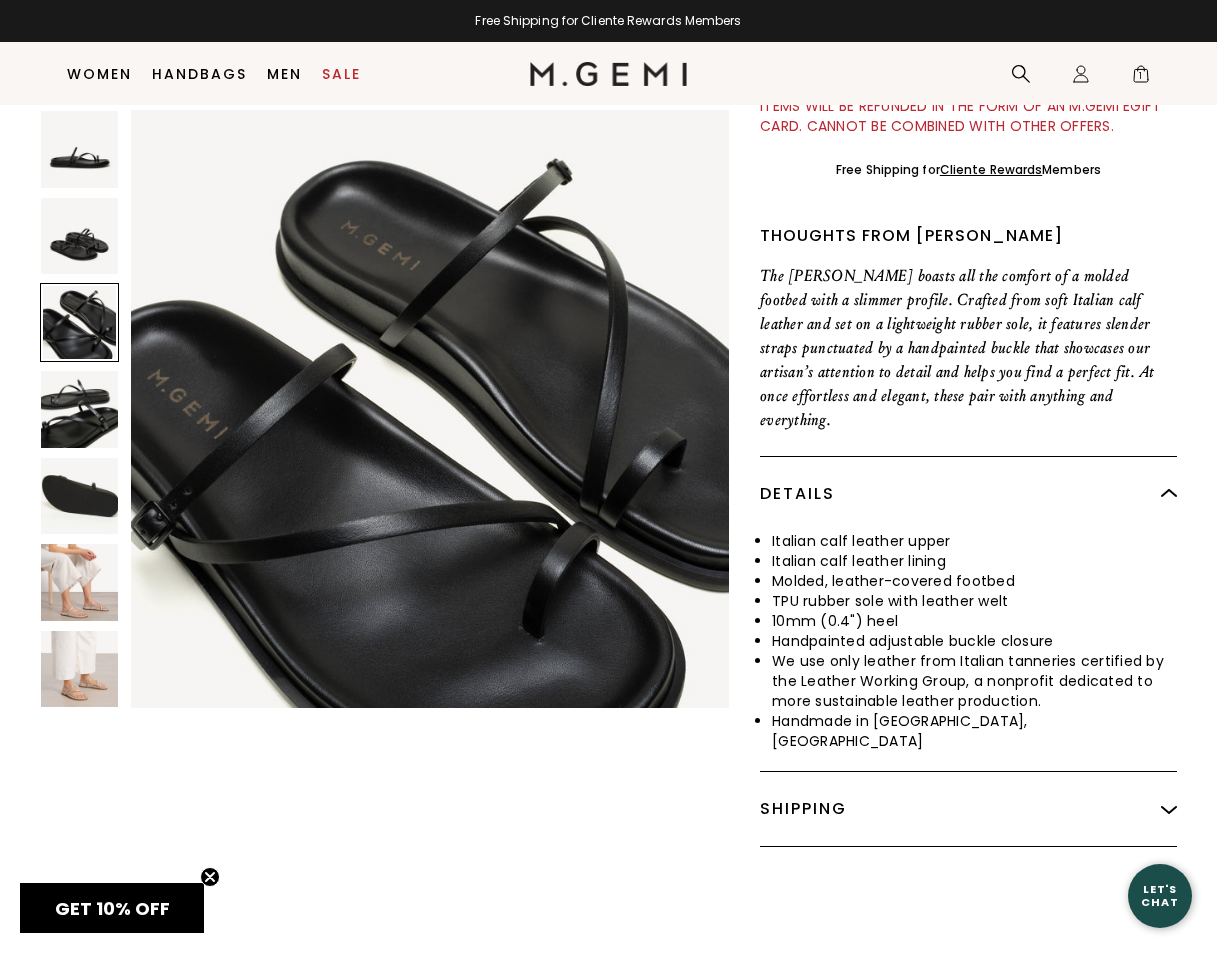 click at bounding box center [79, 409] 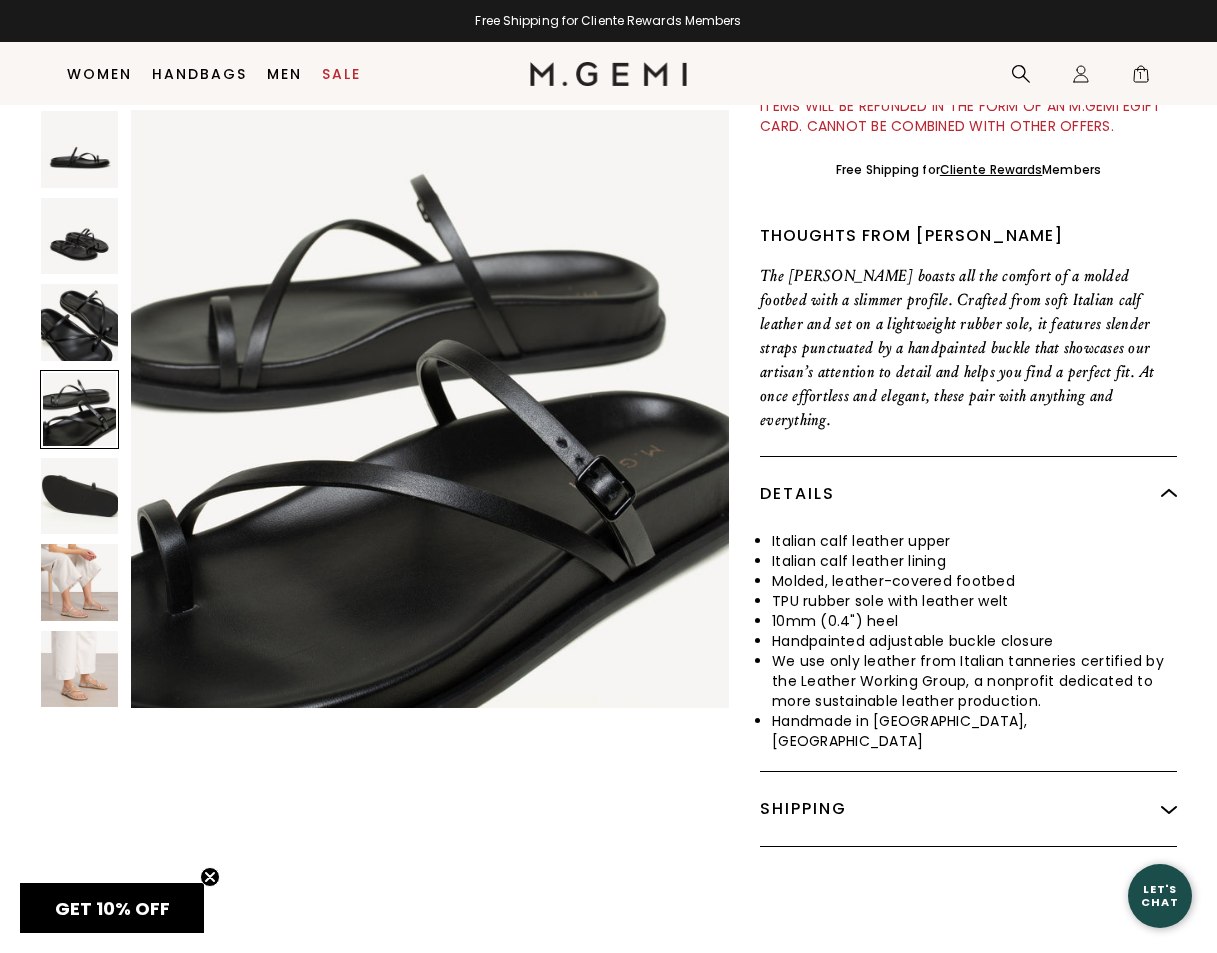 click at bounding box center [79, 582] 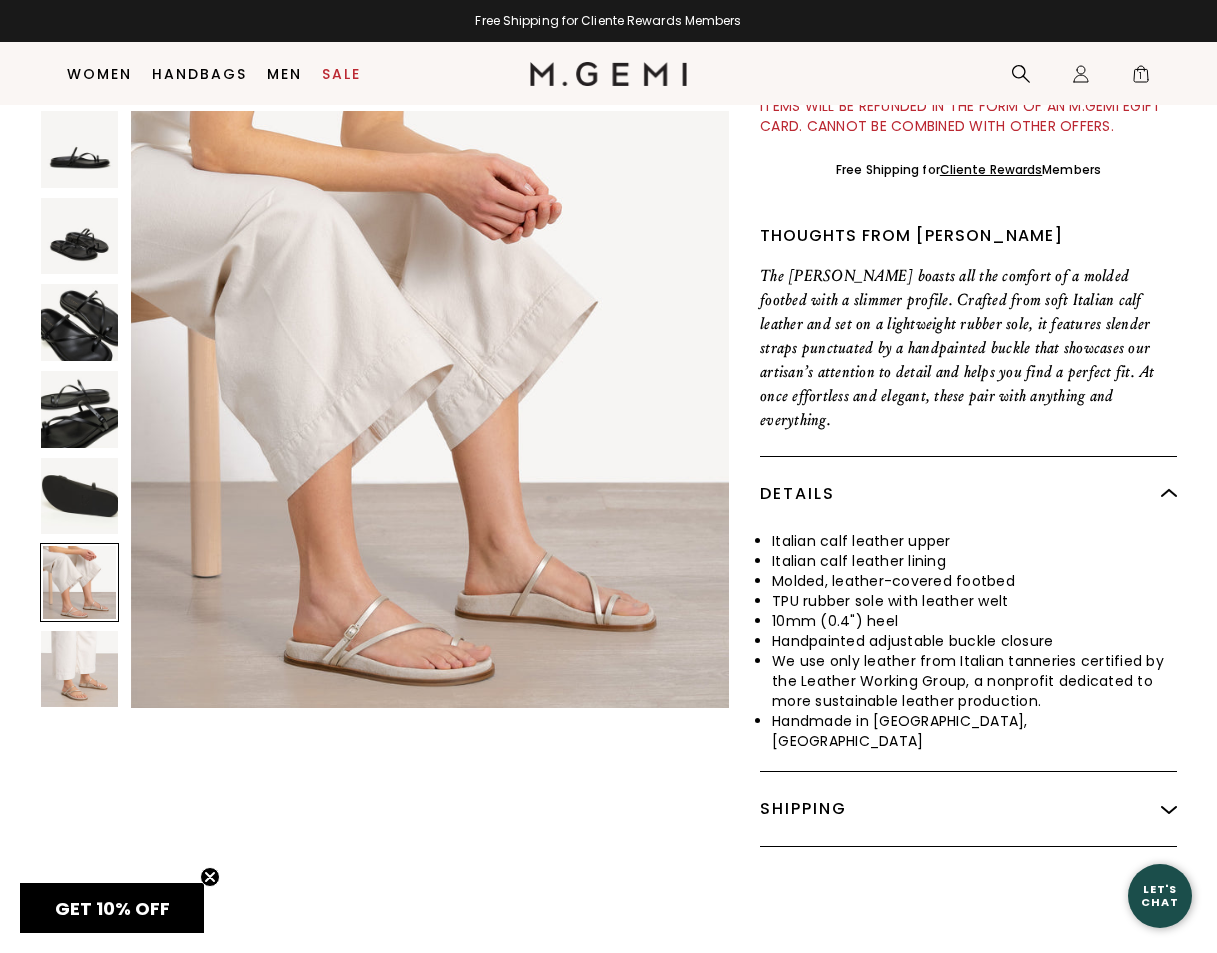scroll, scrollTop: 3092, scrollLeft: 0, axis: vertical 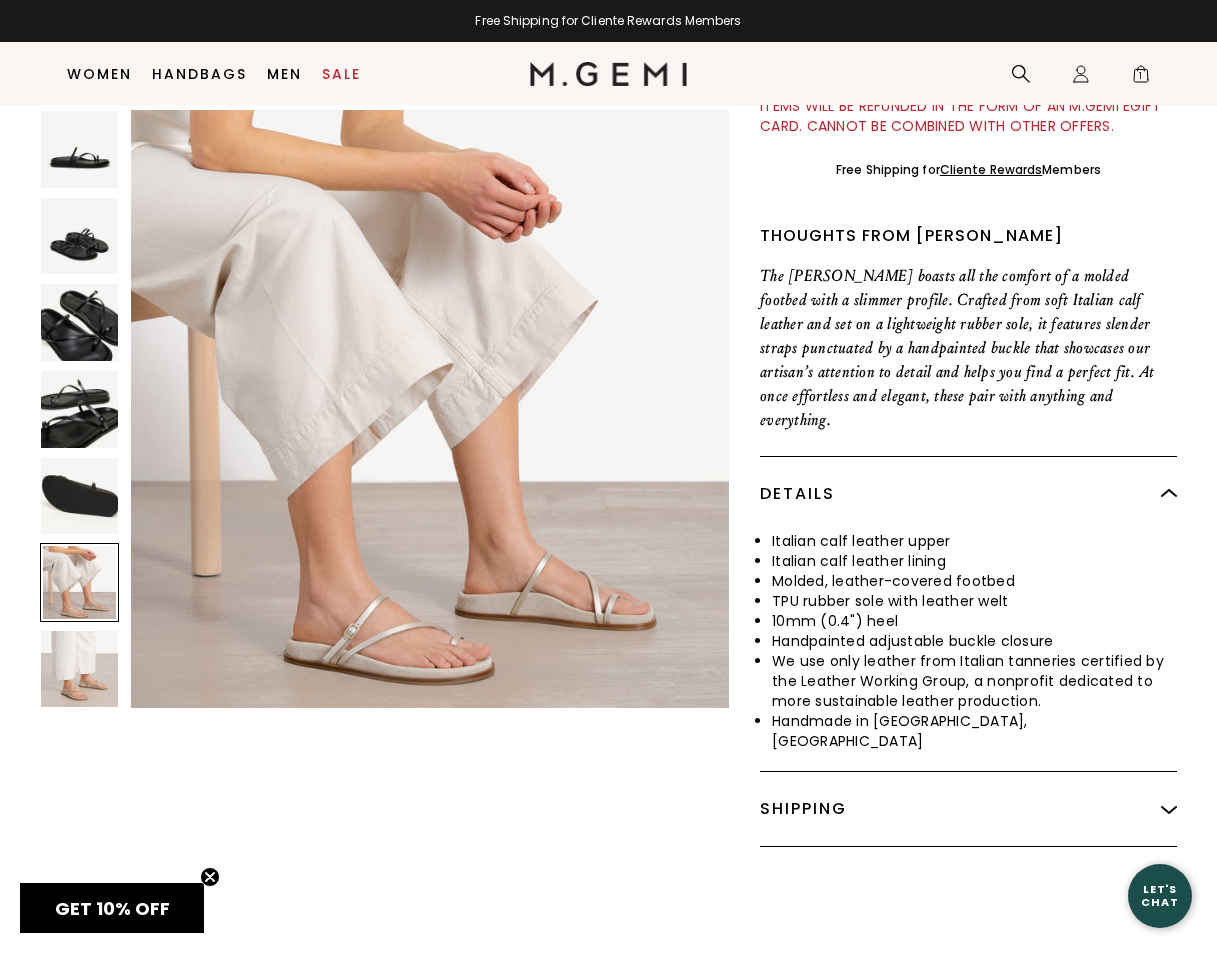 click at bounding box center [79, 669] 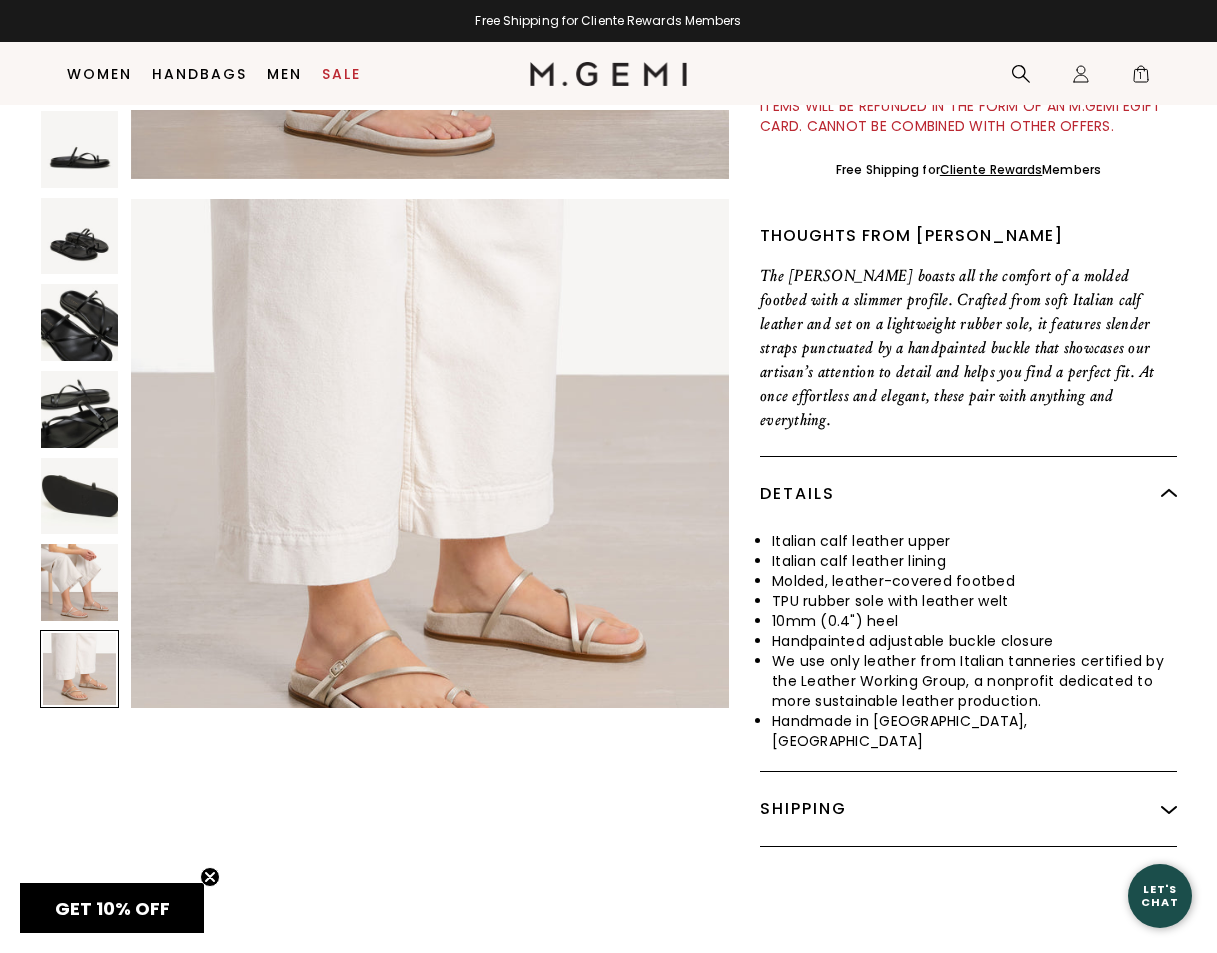scroll, scrollTop: 3710, scrollLeft: 0, axis: vertical 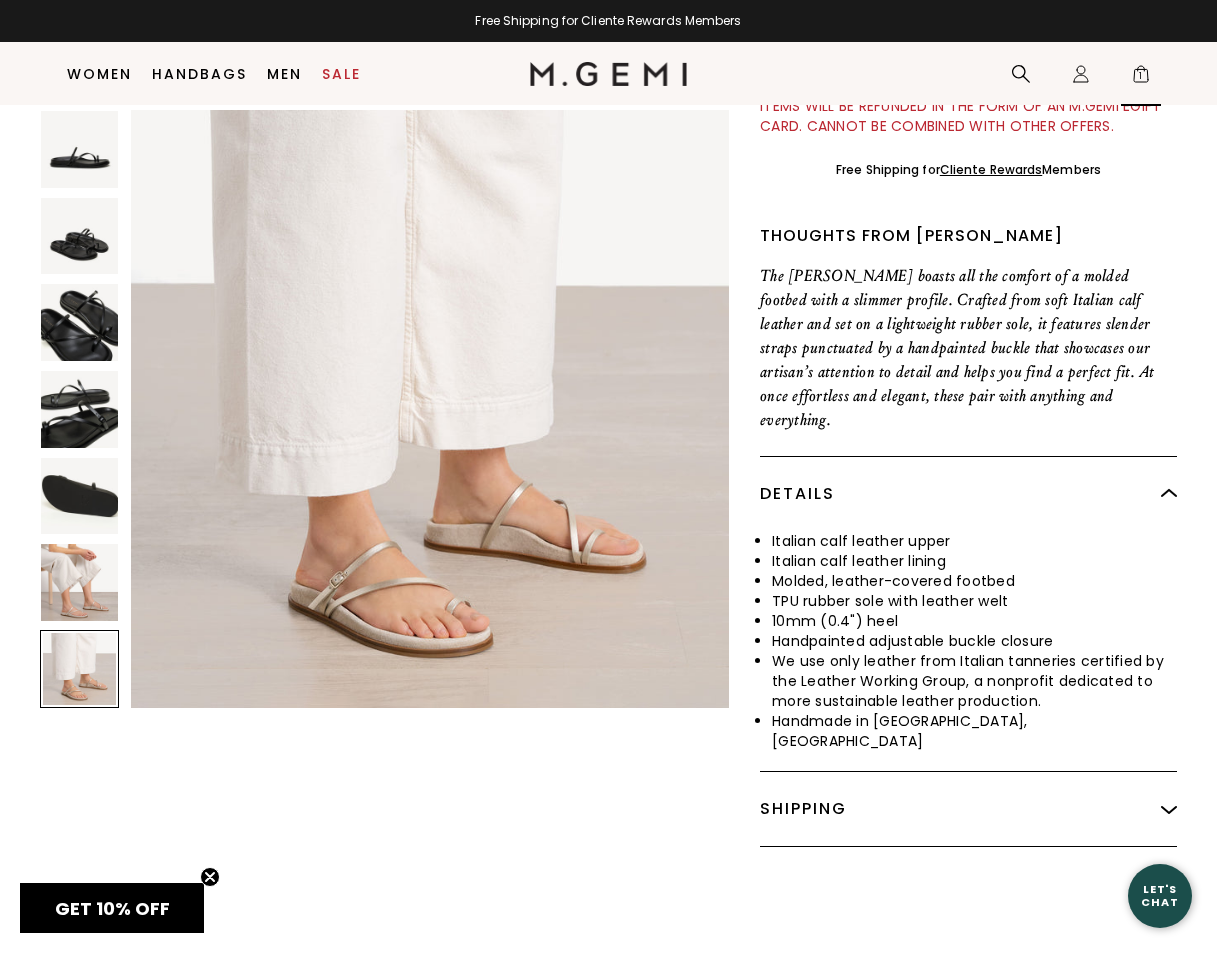 click on "1" at bounding box center (1141, 78) 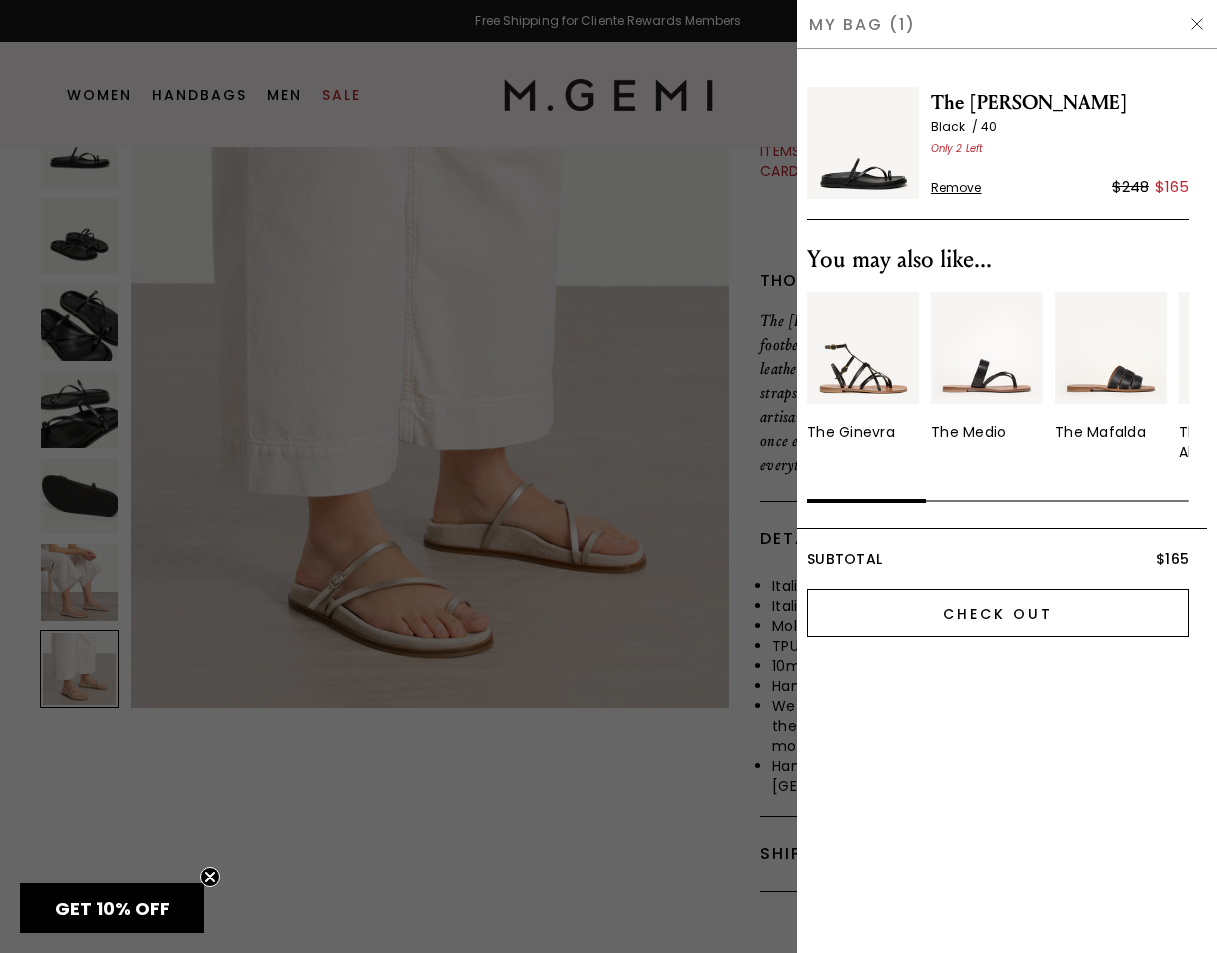 click on "Check Out" at bounding box center (998, 613) 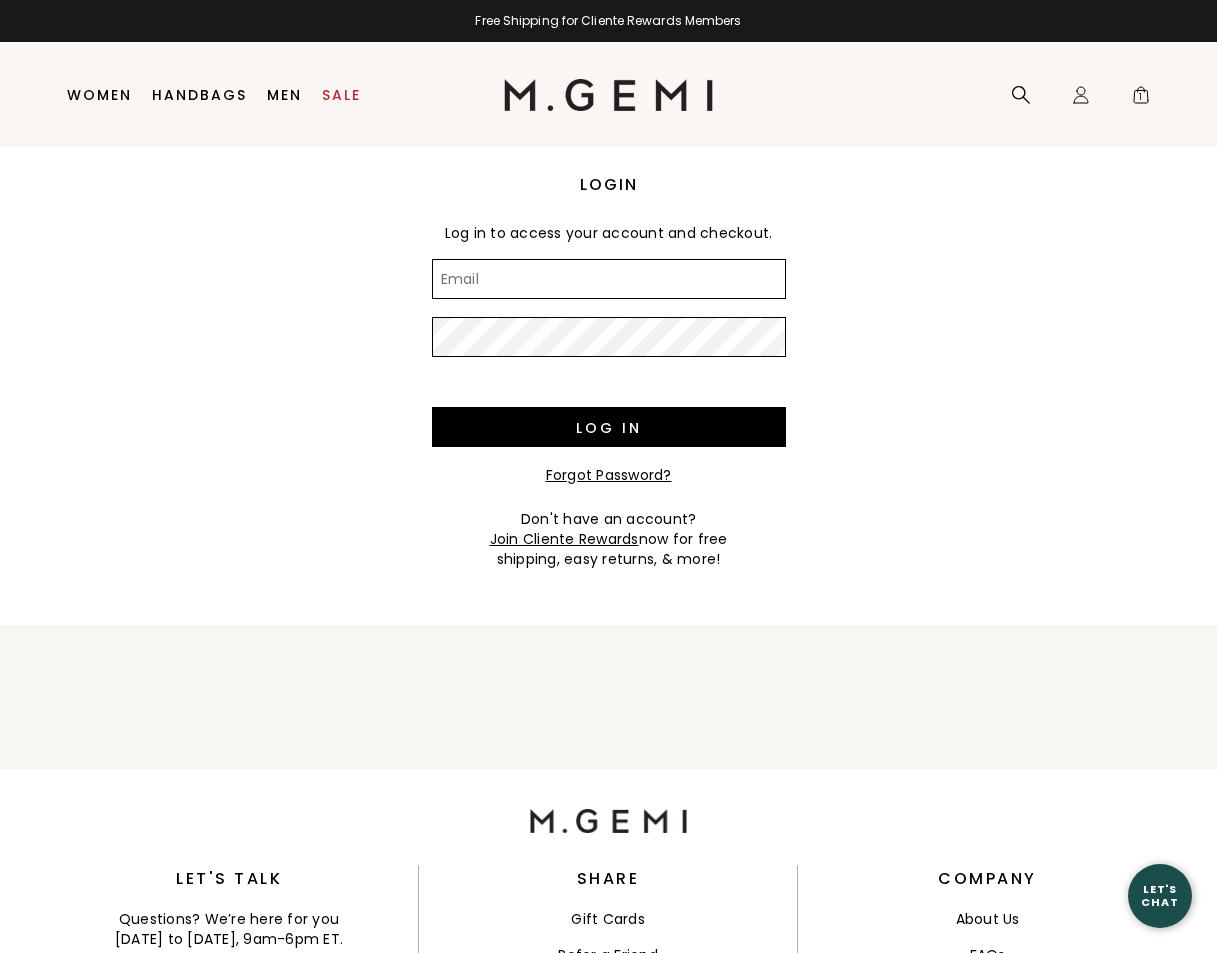 scroll, scrollTop: 0, scrollLeft: 0, axis: both 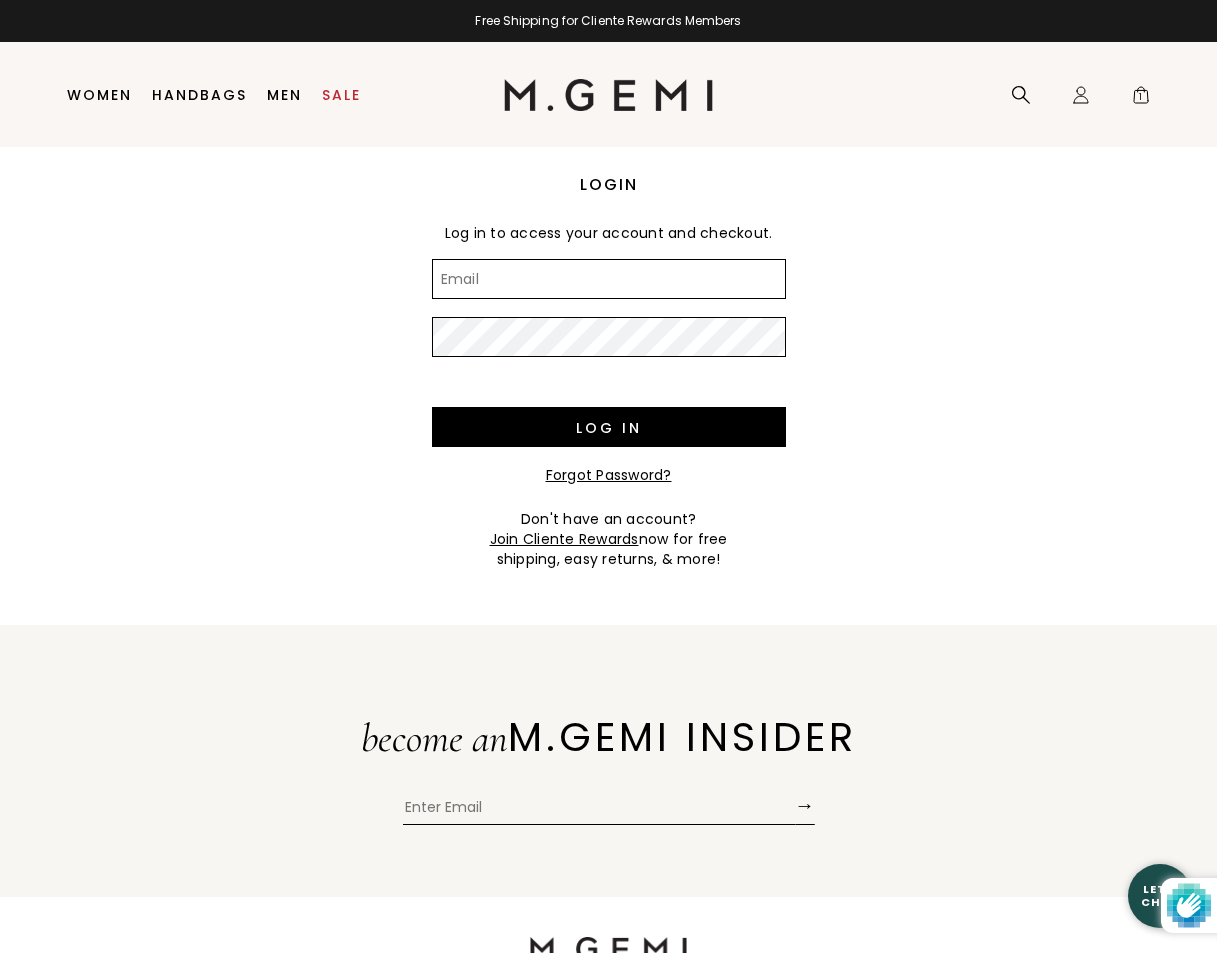 type on "[EMAIL_ADDRESS][DOMAIN_NAME]" 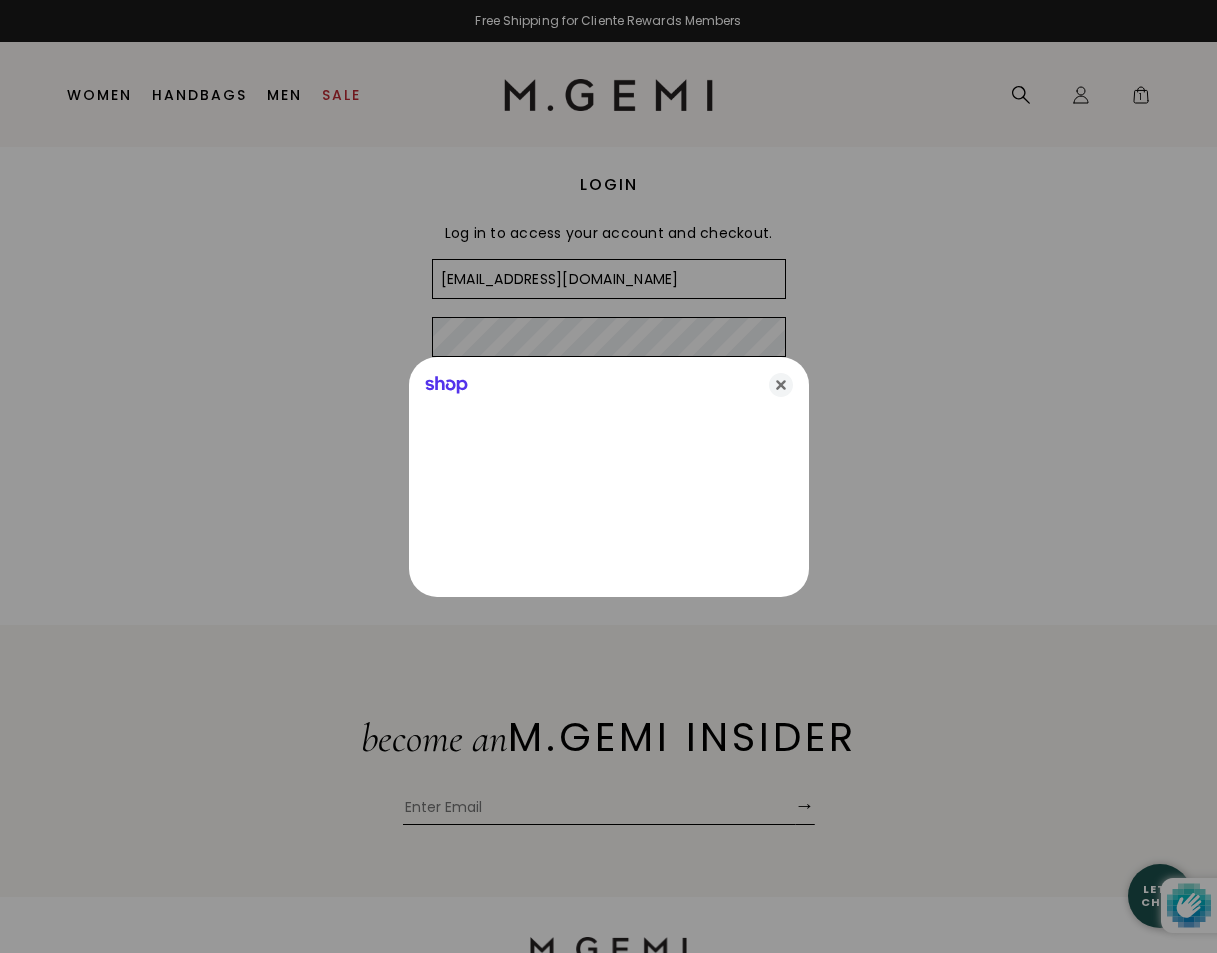click at bounding box center [608, 476] 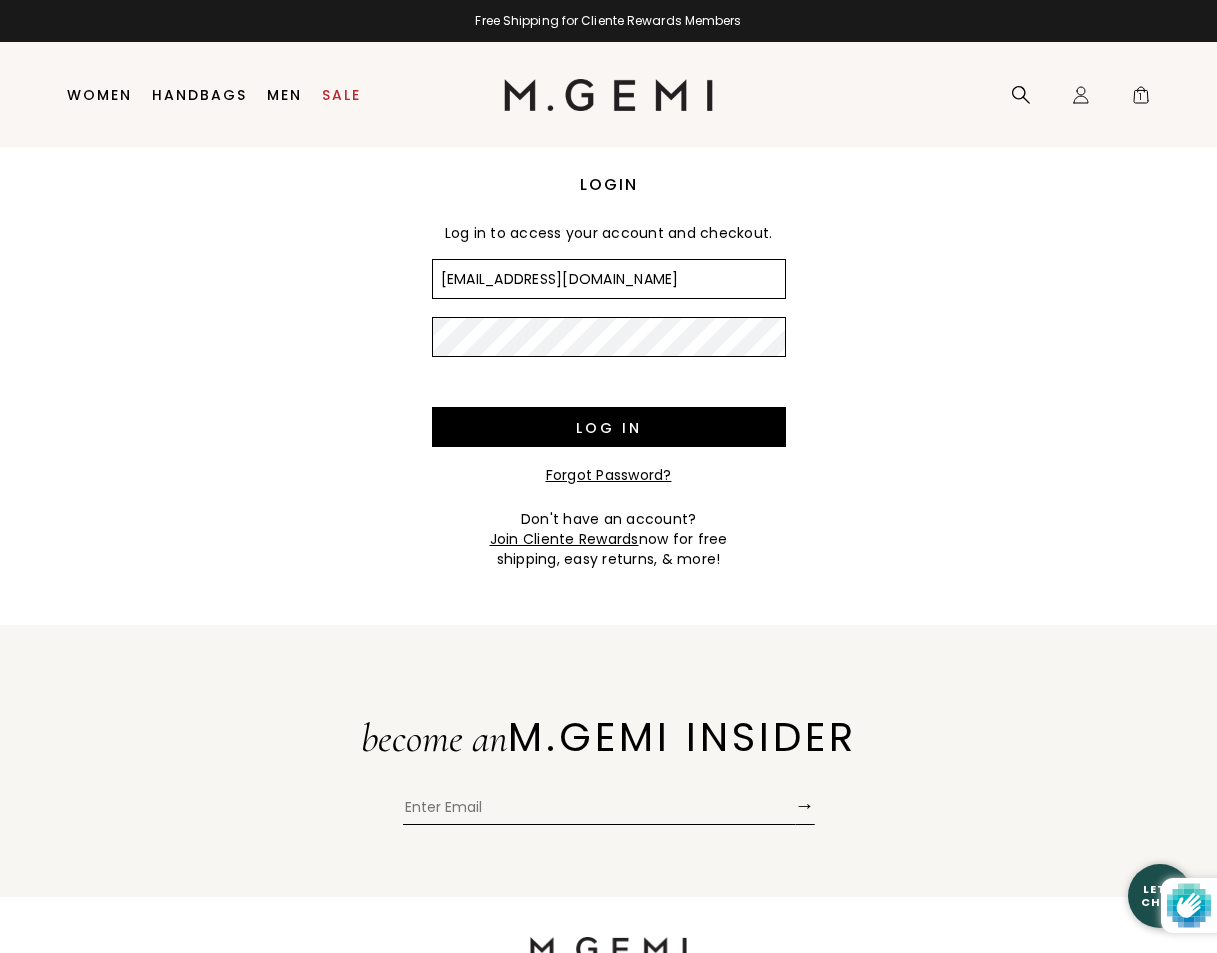 scroll, scrollTop: 0, scrollLeft: 0, axis: both 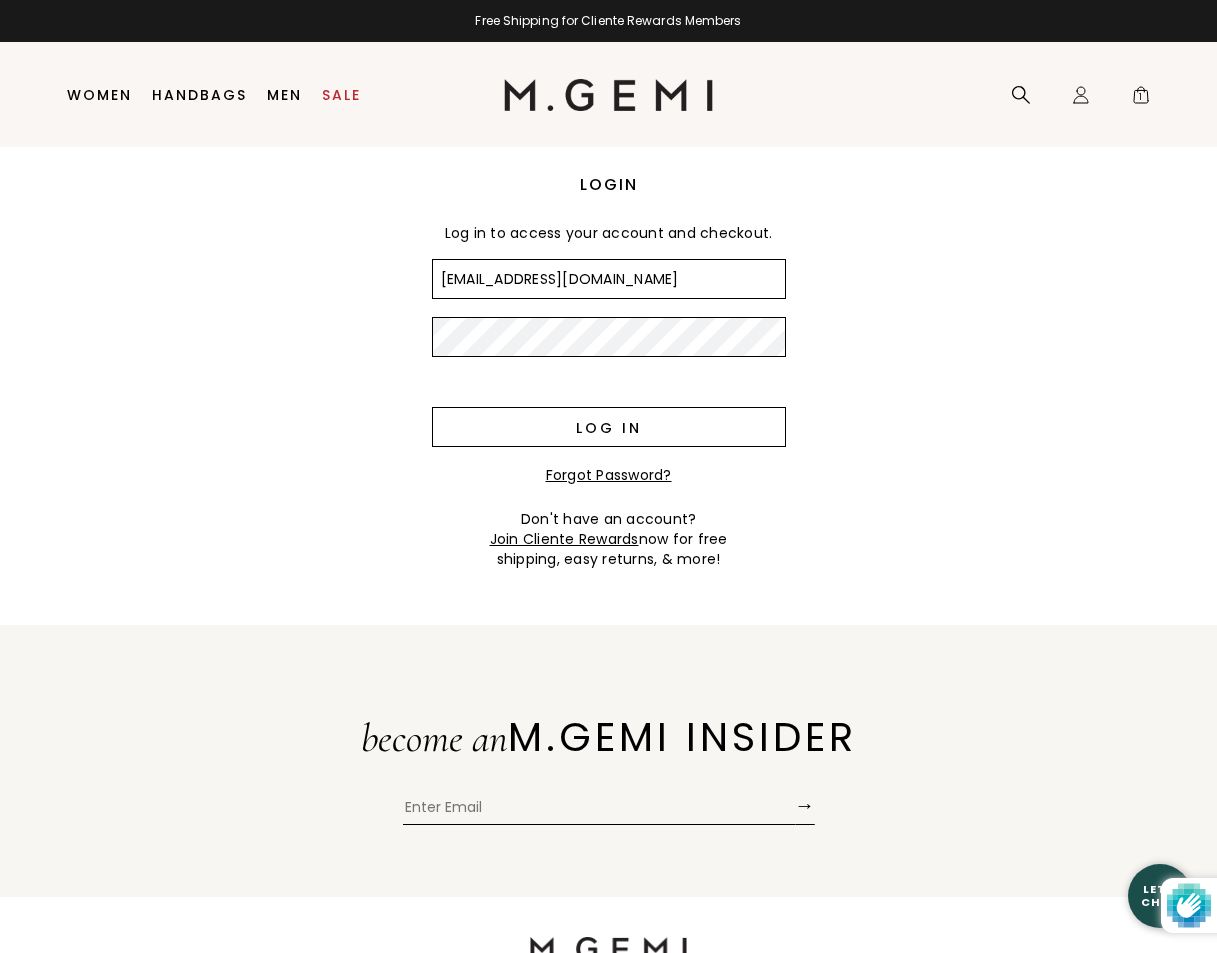 click on "Log in" at bounding box center [609, 427] 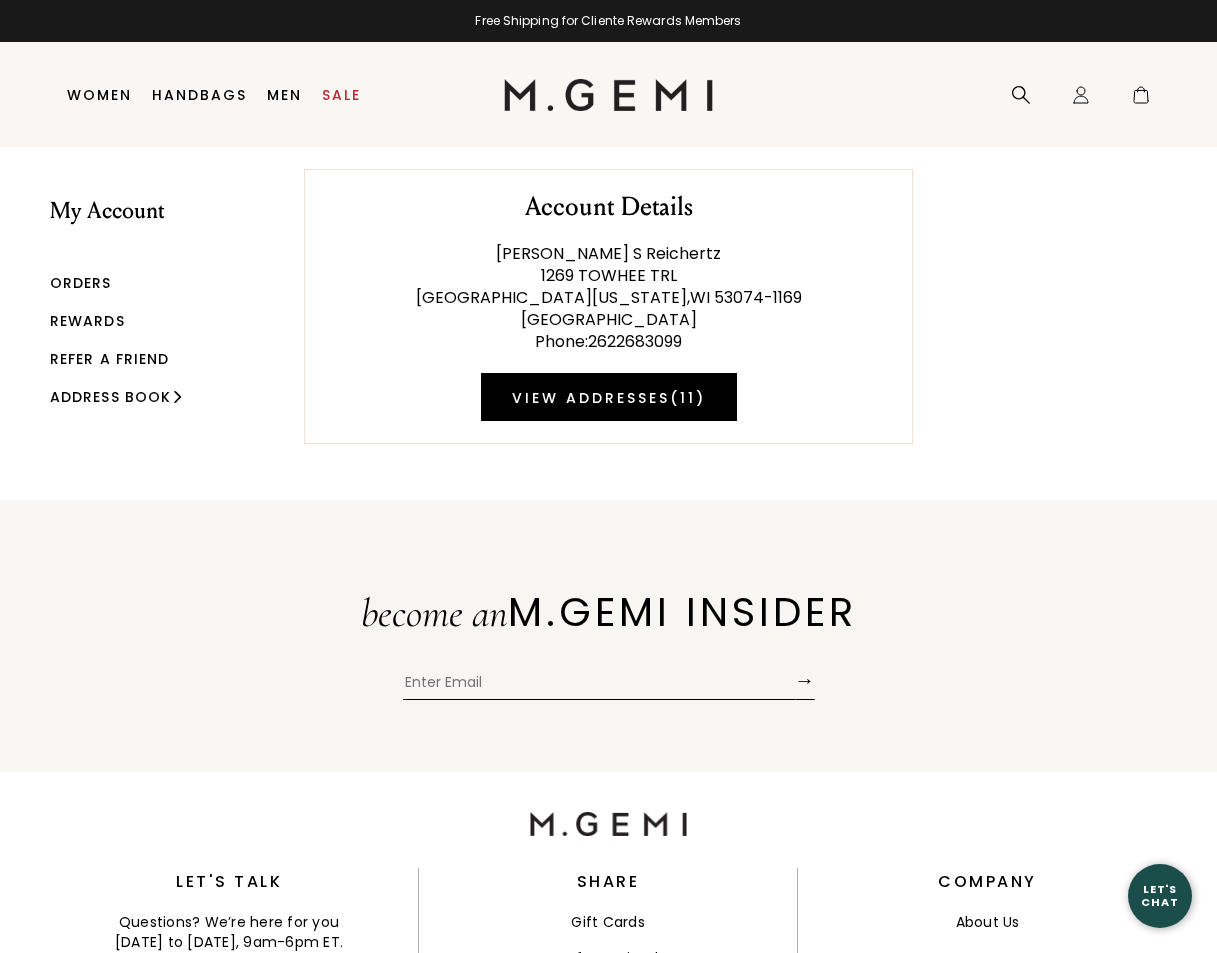 scroll, scrollTop: 0, scrollLeft: 0, axis: both 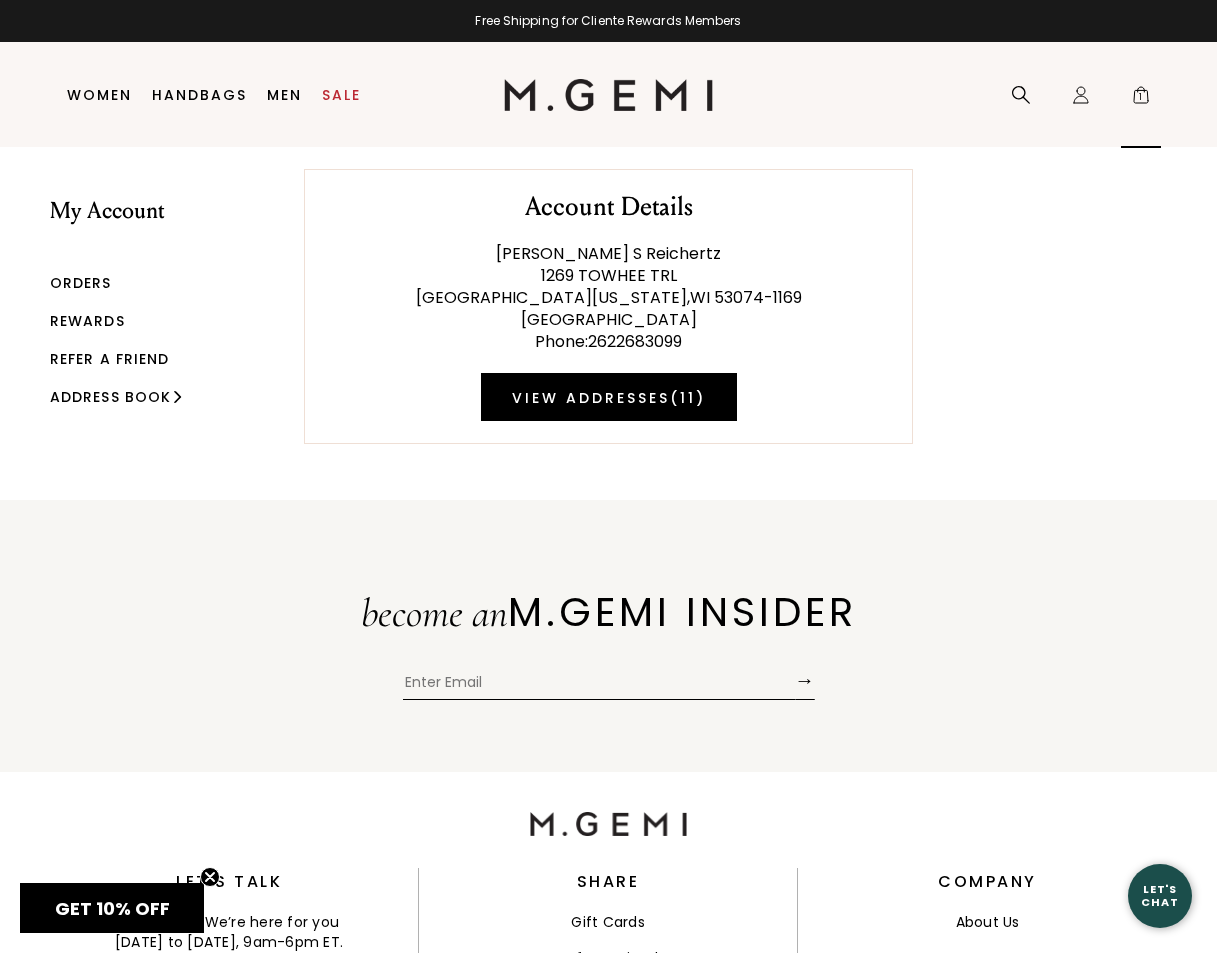 click on "1" at bounding box center (1141, 99) 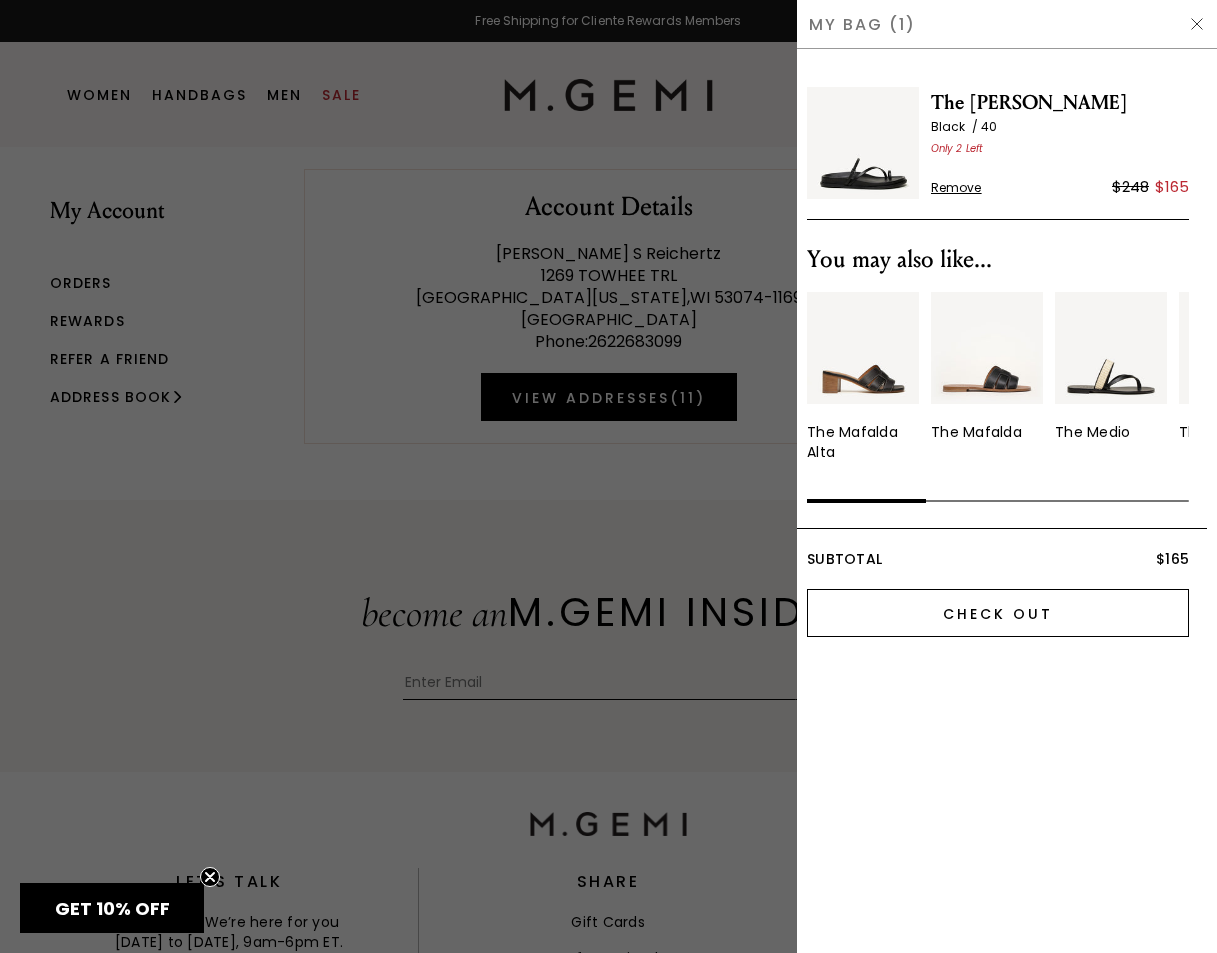 scroll, scrollTop: 0, scrollLeft: 1, axis: horizontal 